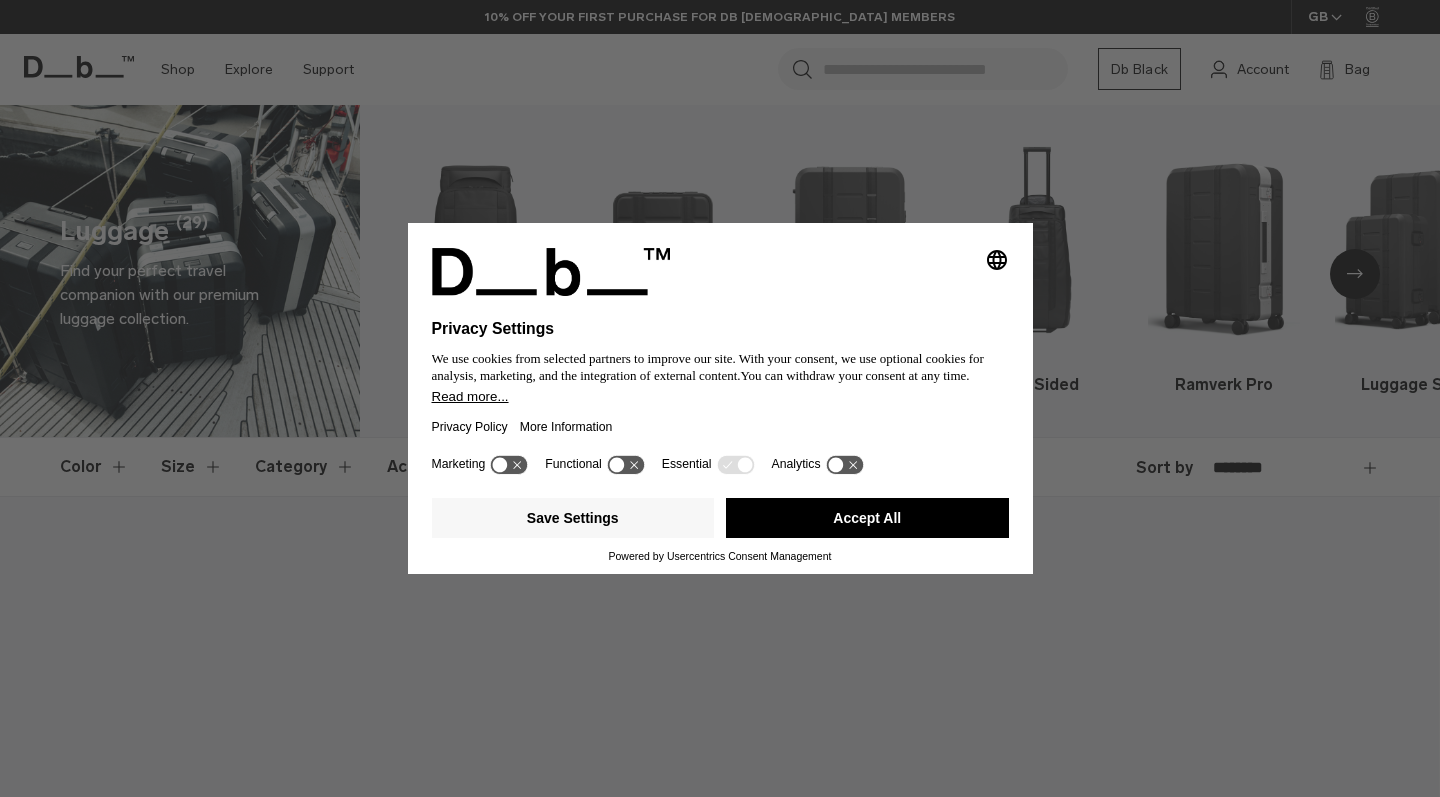 scroll, scrollTop: 0, scrollLeft: 0, axis: both 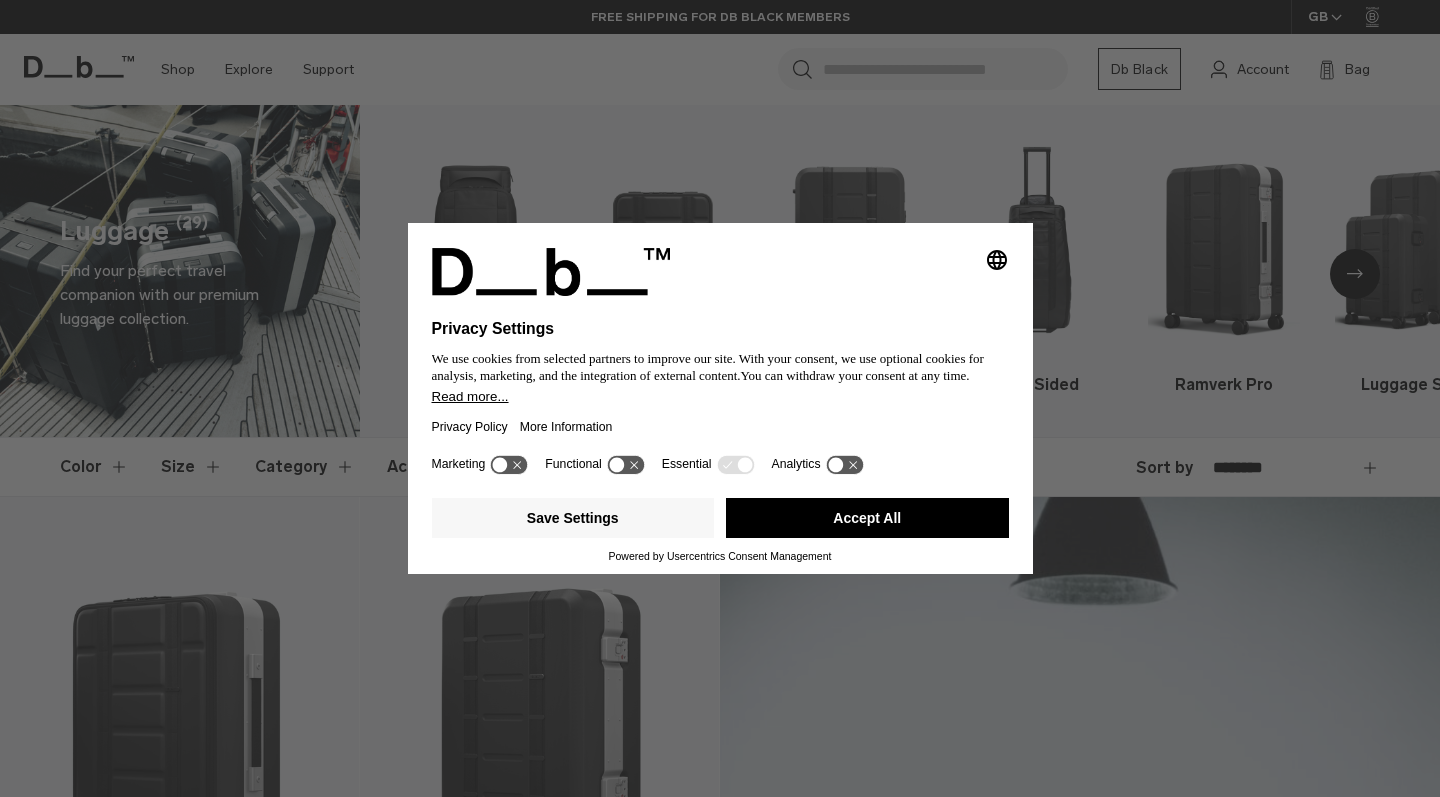 click on "Accept All" at bounding box center [867, 518] 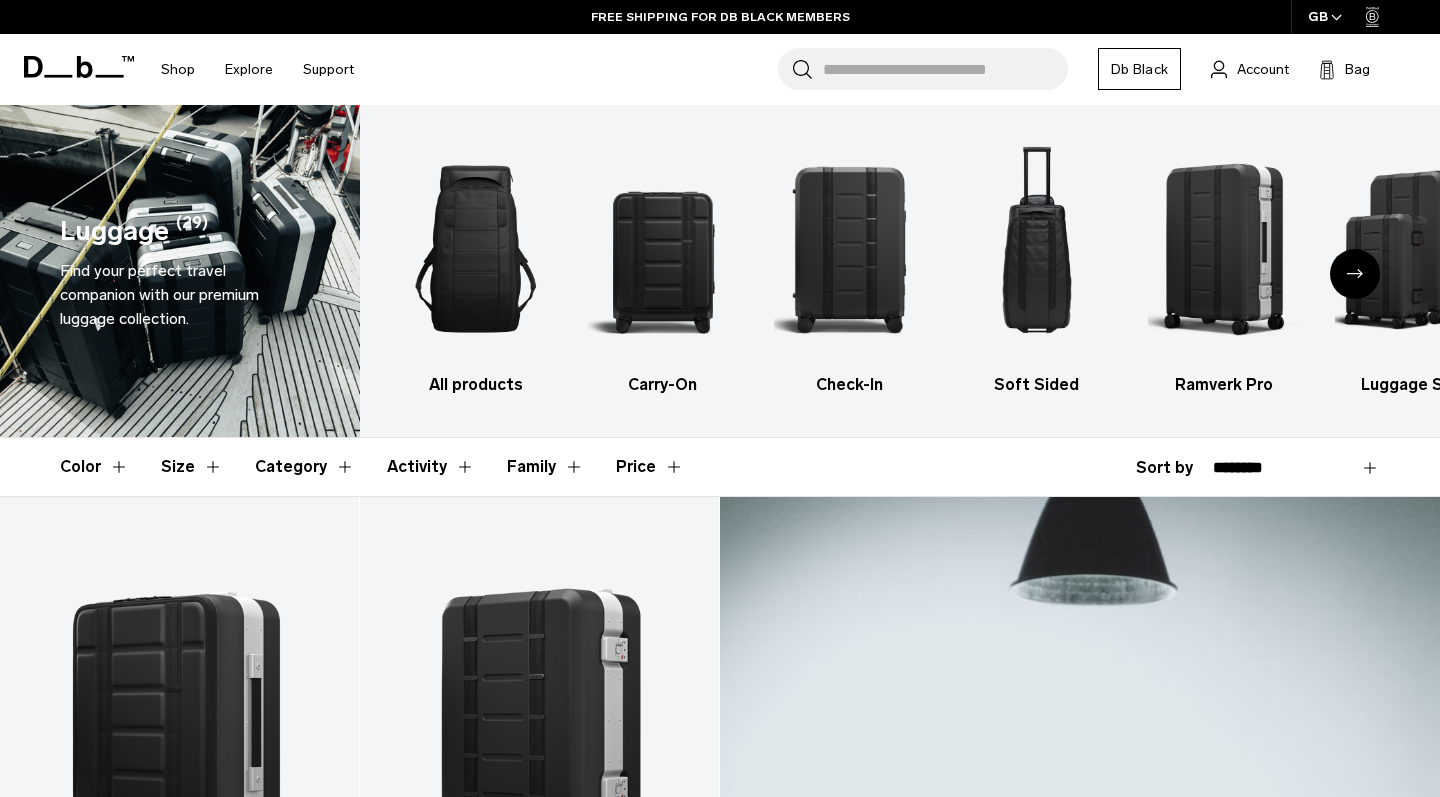 scroll, scrollTop: 0, scrollLeft: 0, axis: both 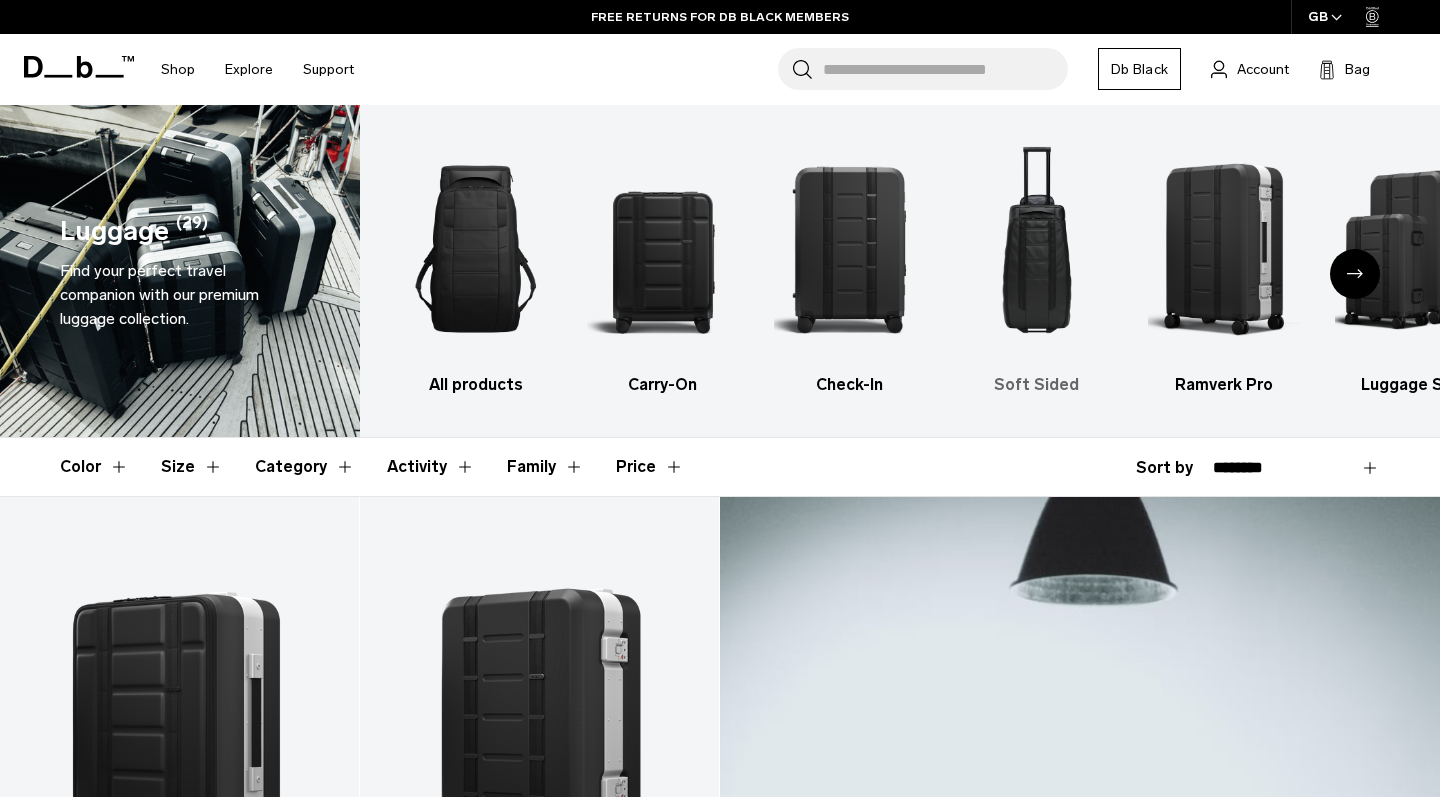 click at bounding box center (1037, 249) 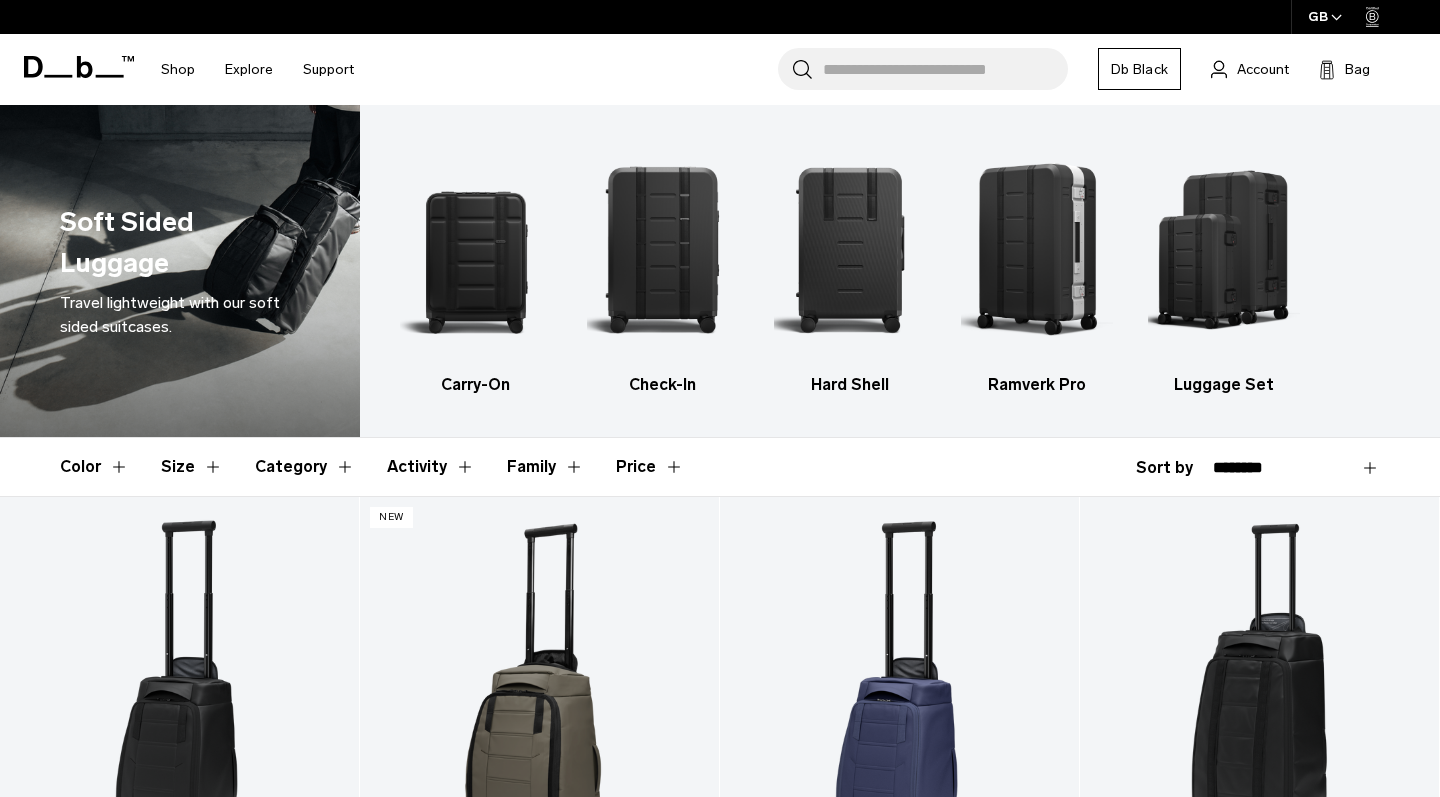 scroll, scrollTop: 0, scrollLeft: 0, axis: both 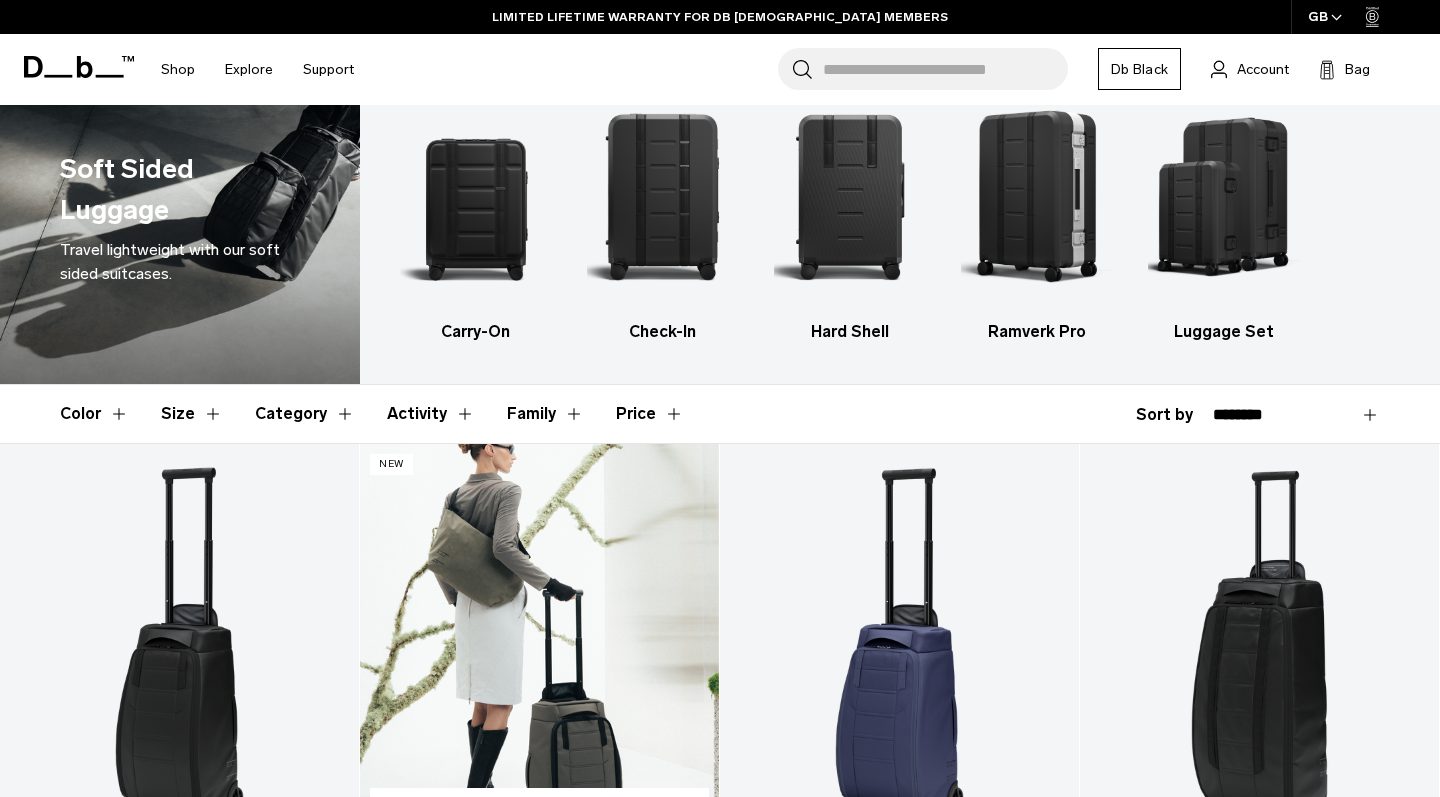 click at bounding box center (539, 643) 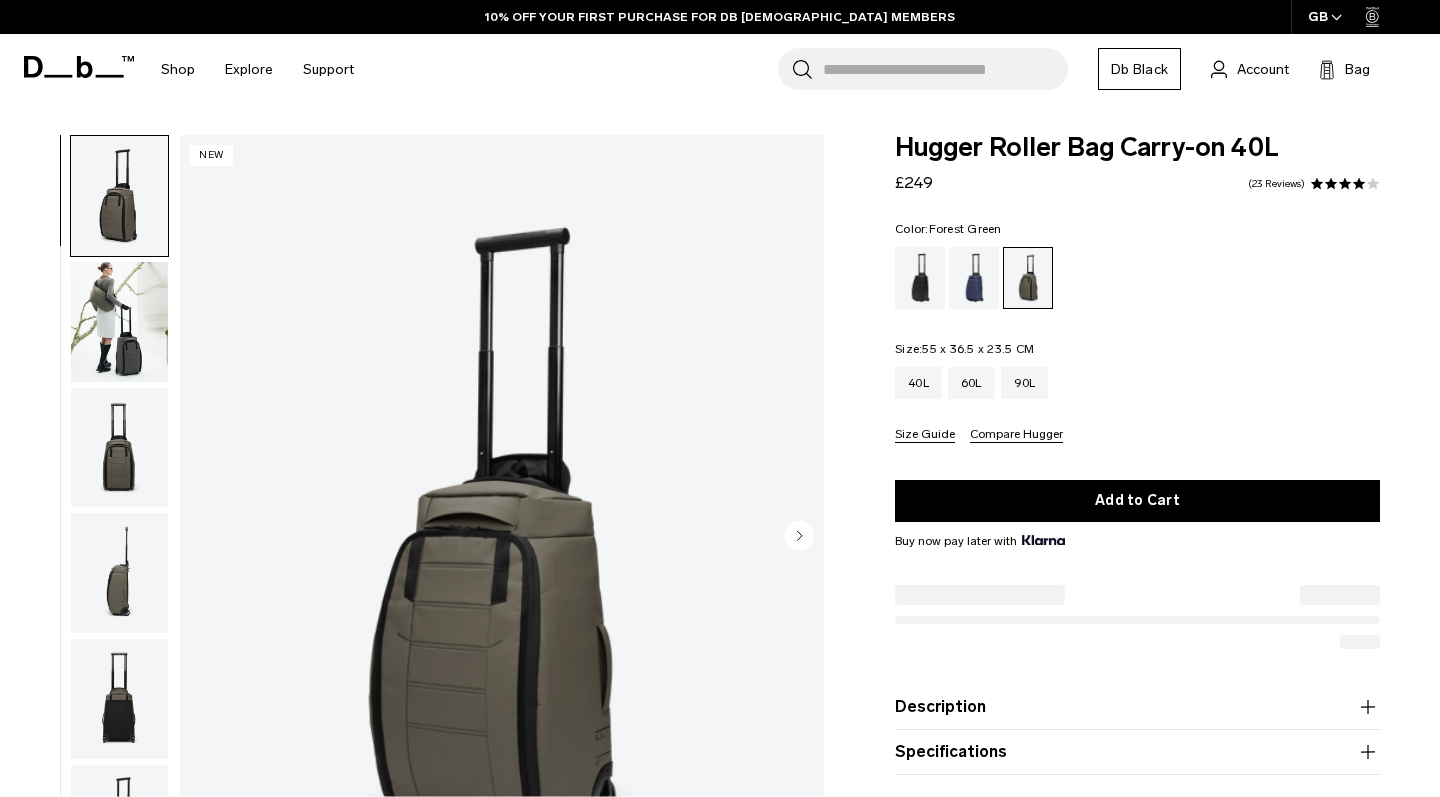 scroll, scrollTop: 70, scrollLeft: 0, axis: vertical 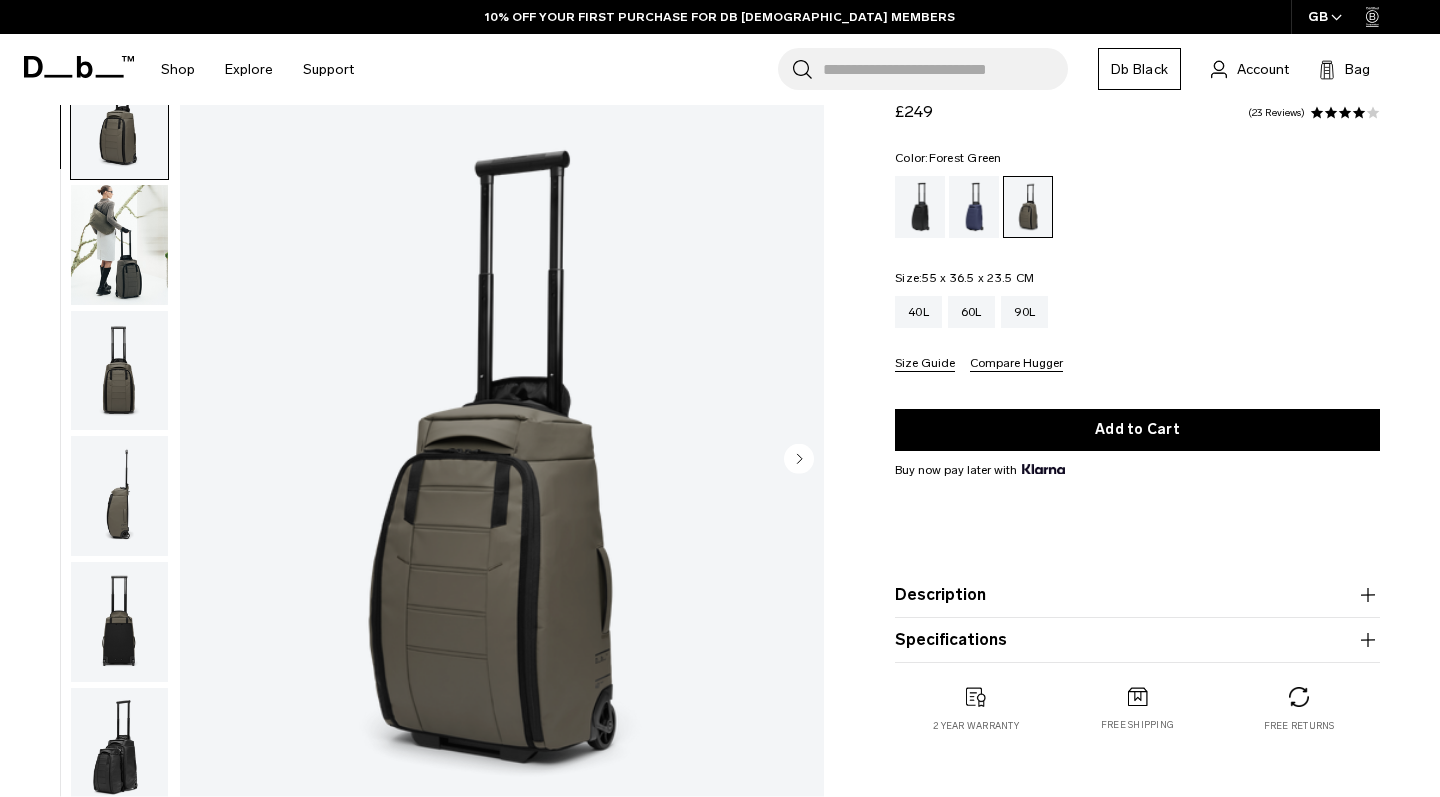click 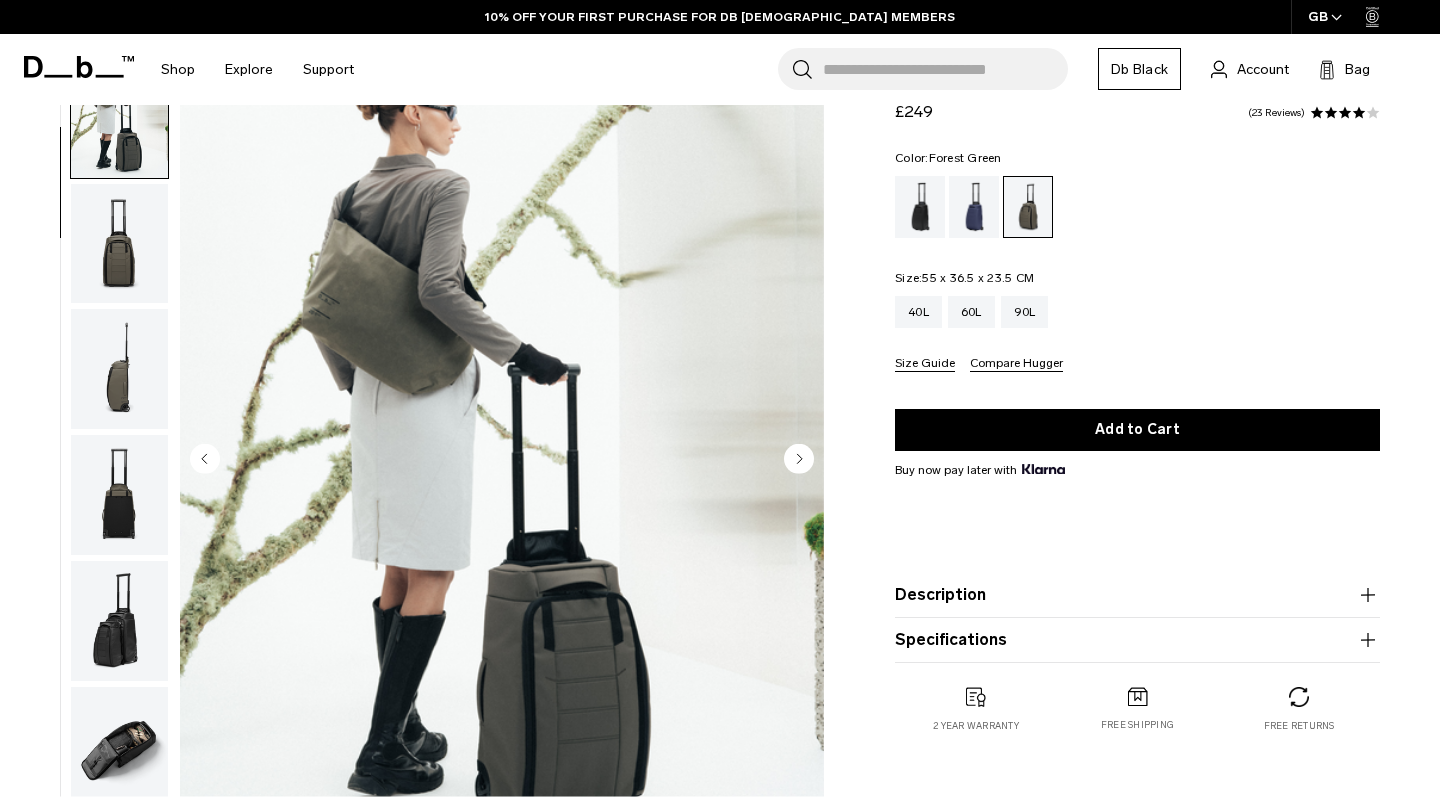 click 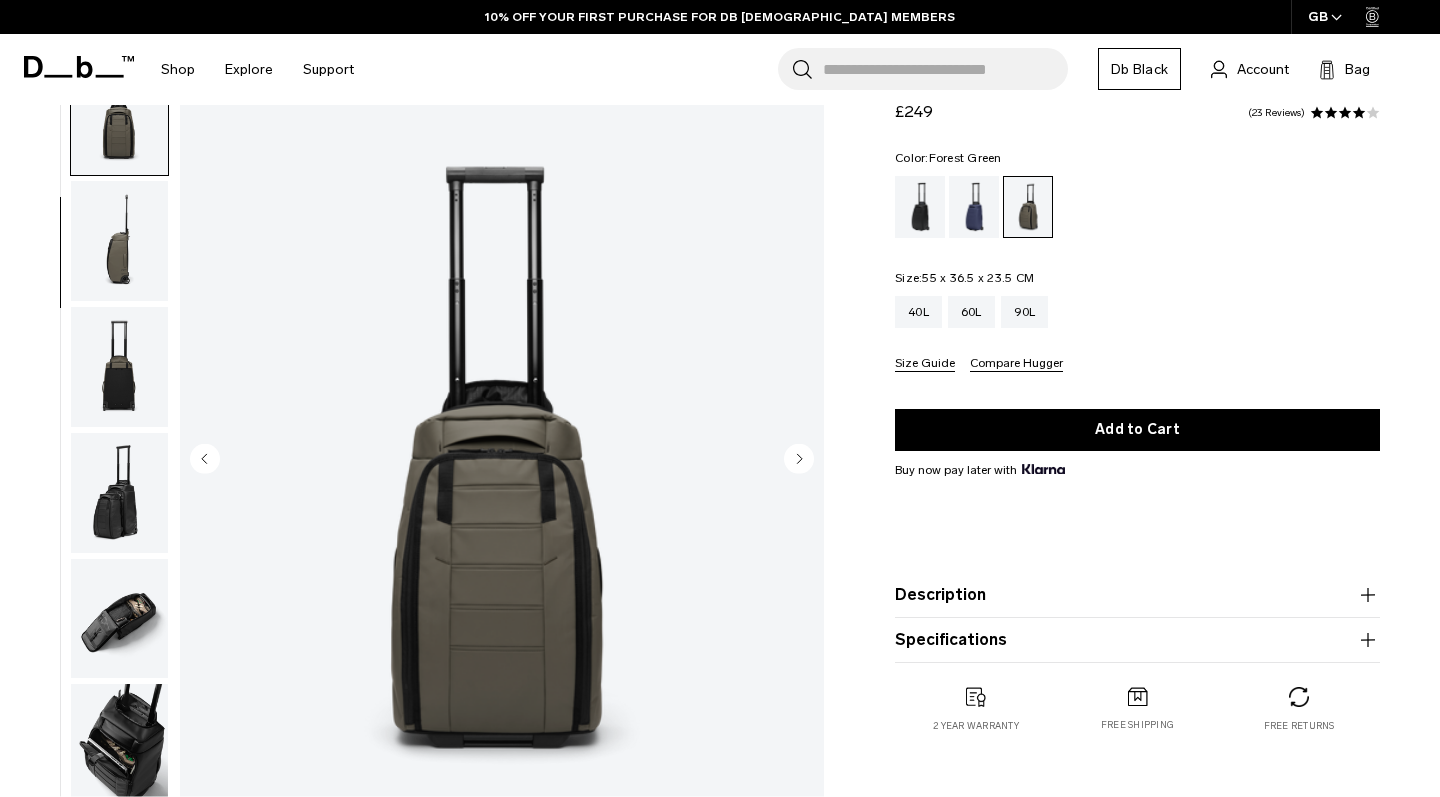 click 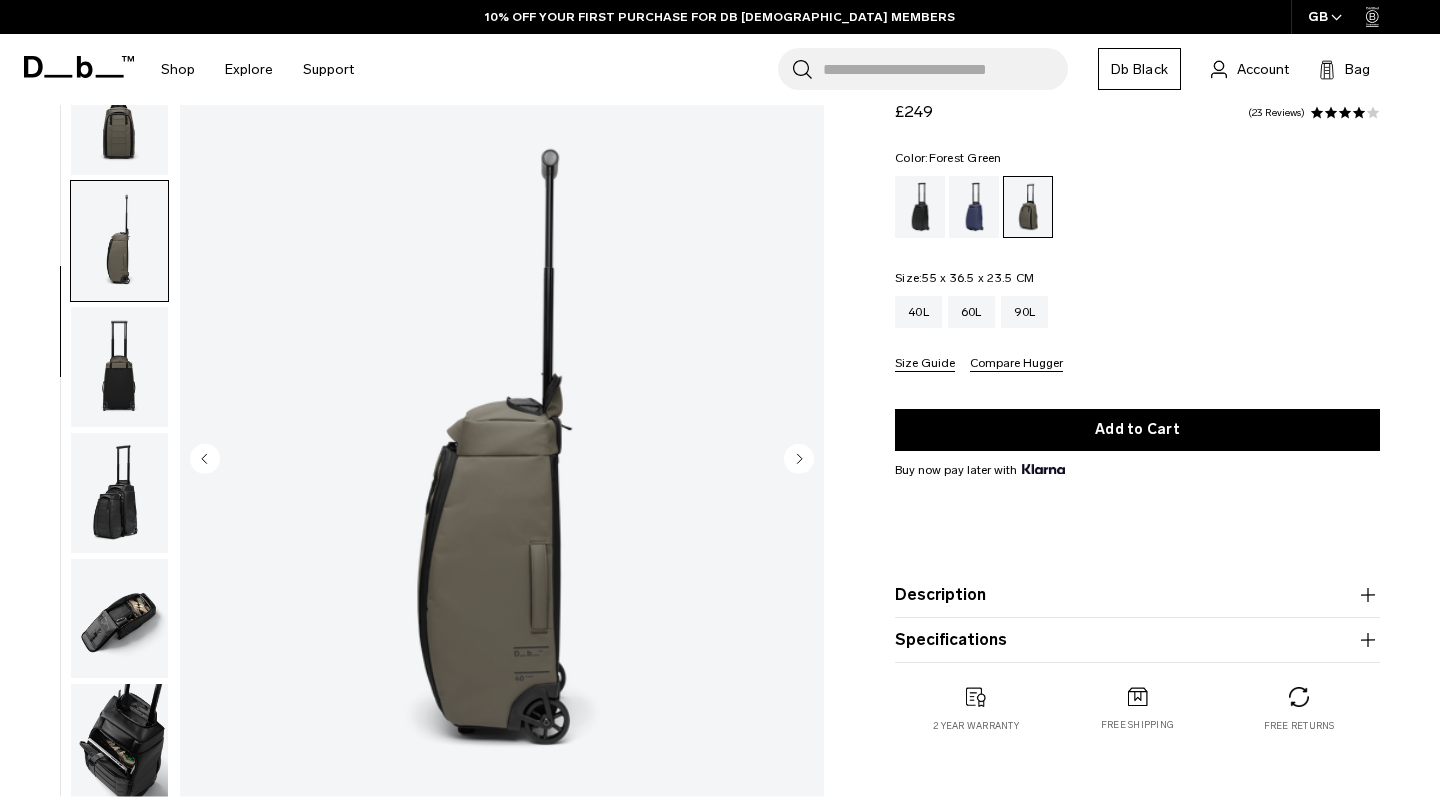 scroll, scrollTop: 382, scrollLeft: 0, axis: vertical 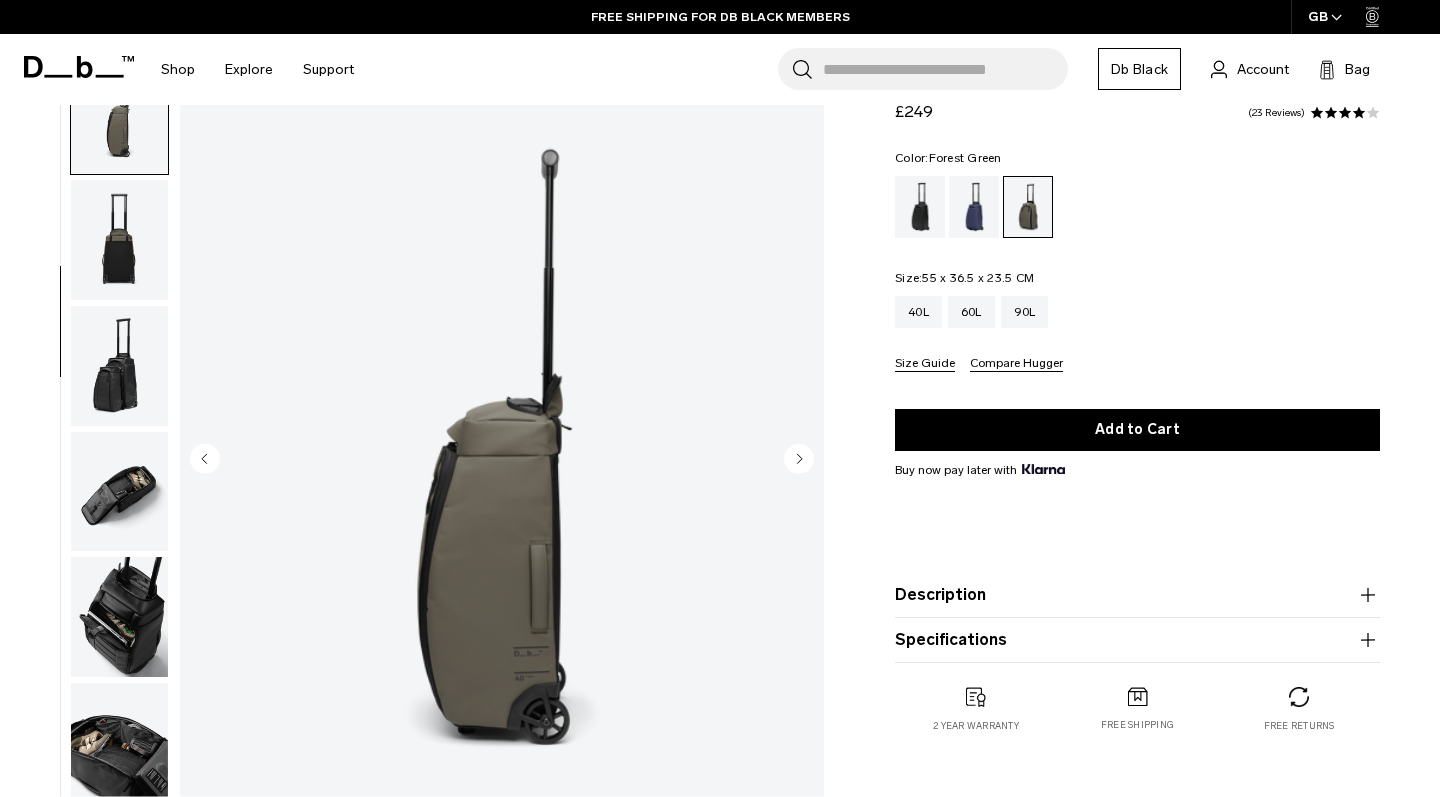 click 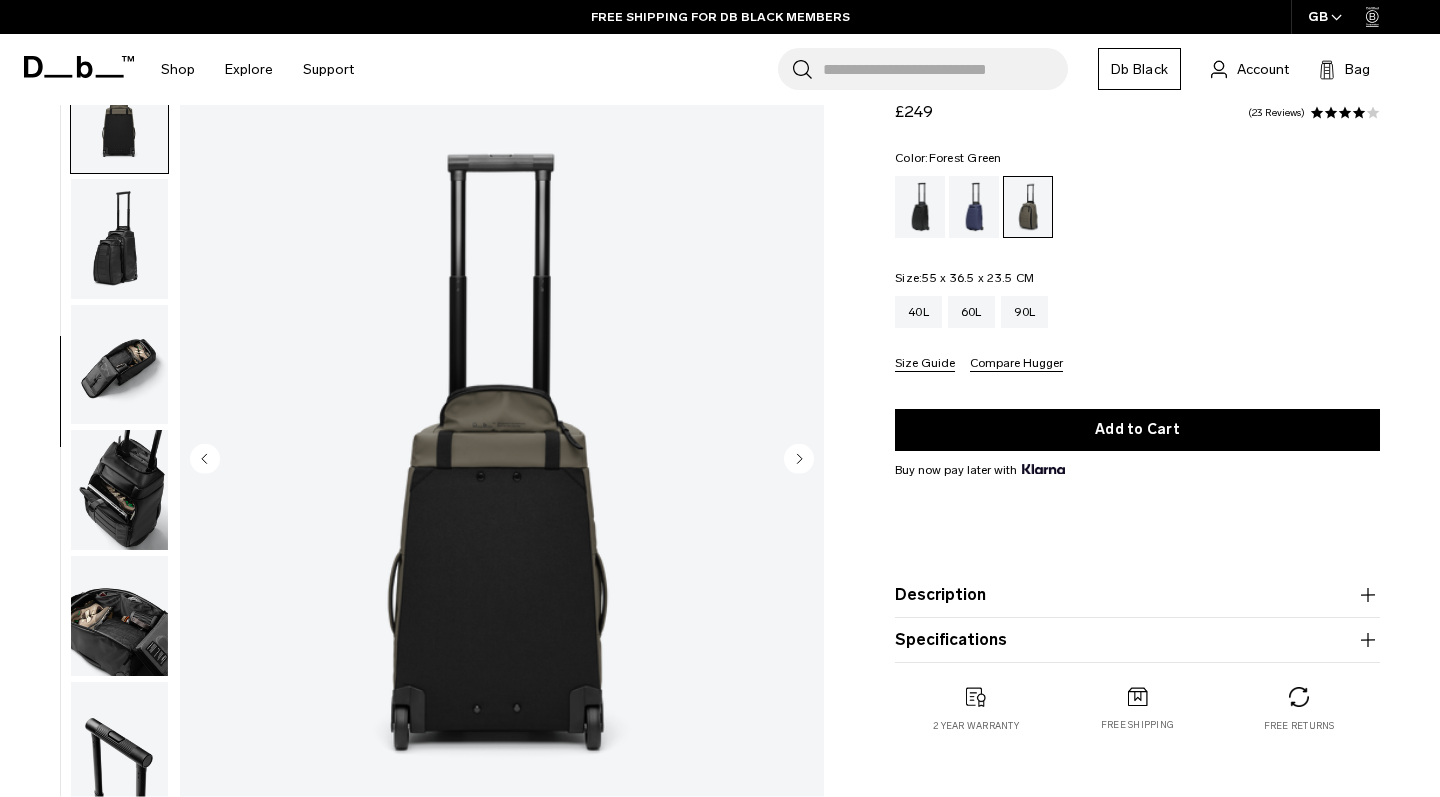 click 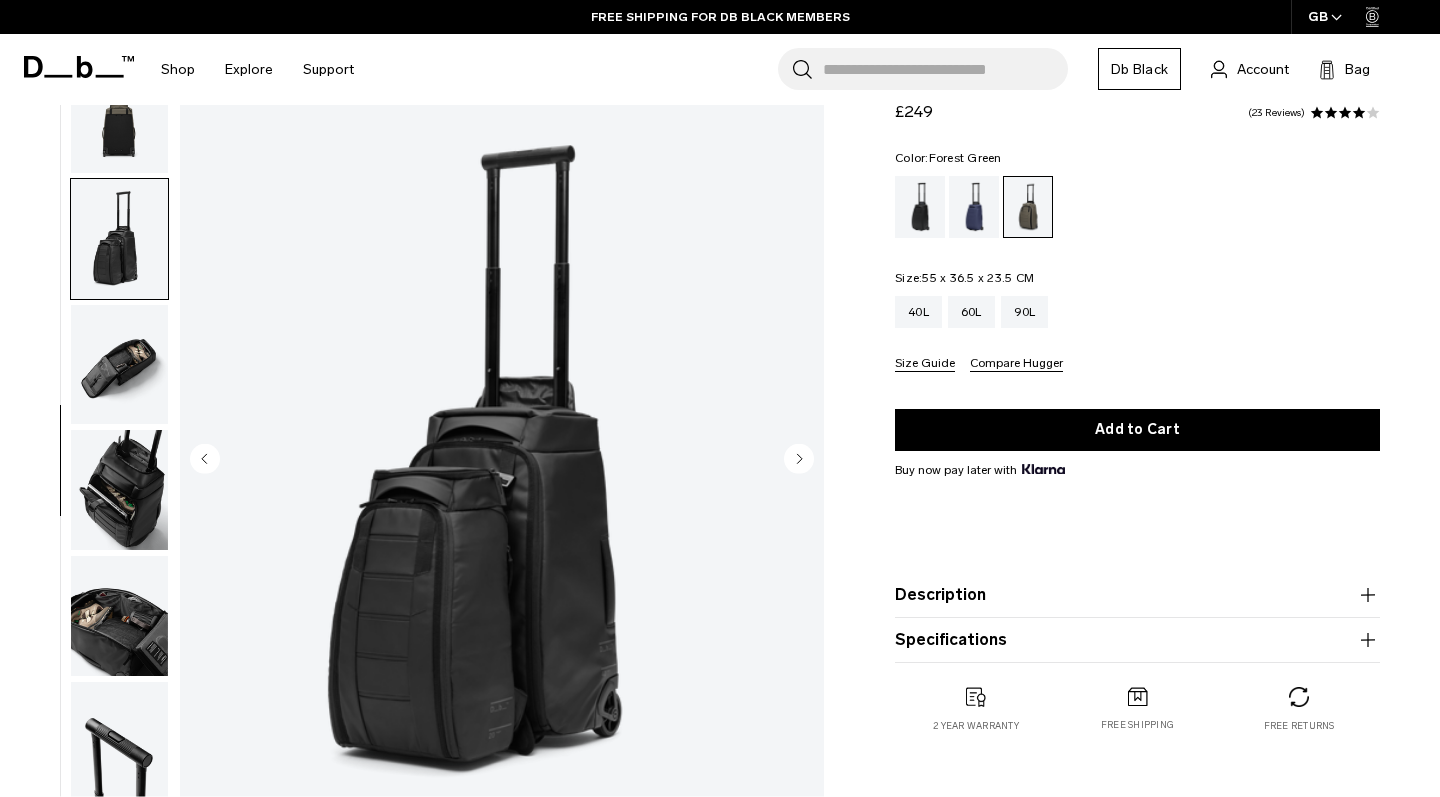 scroll, scrollTop: 591, scrollLeft: 0, axis: vertical 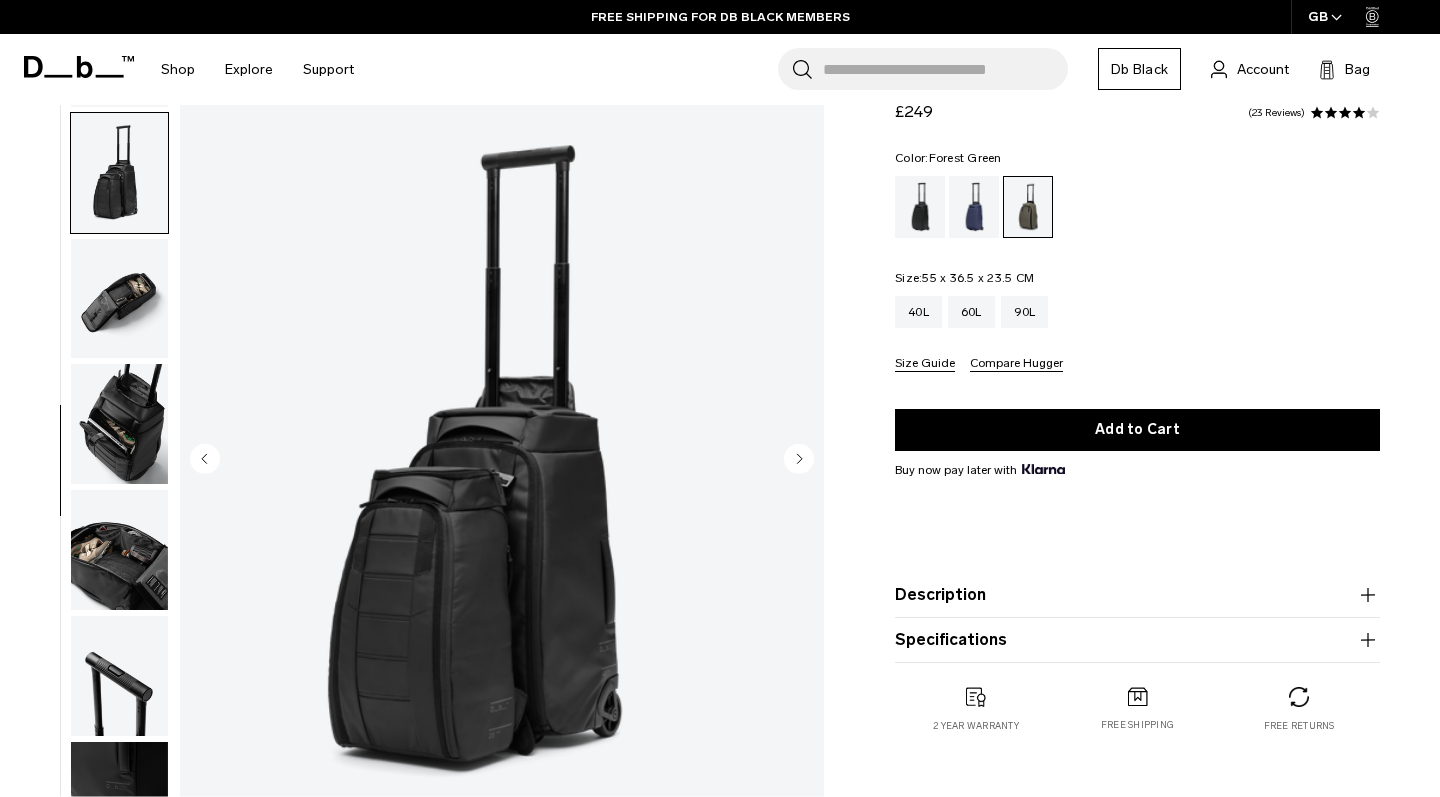 click 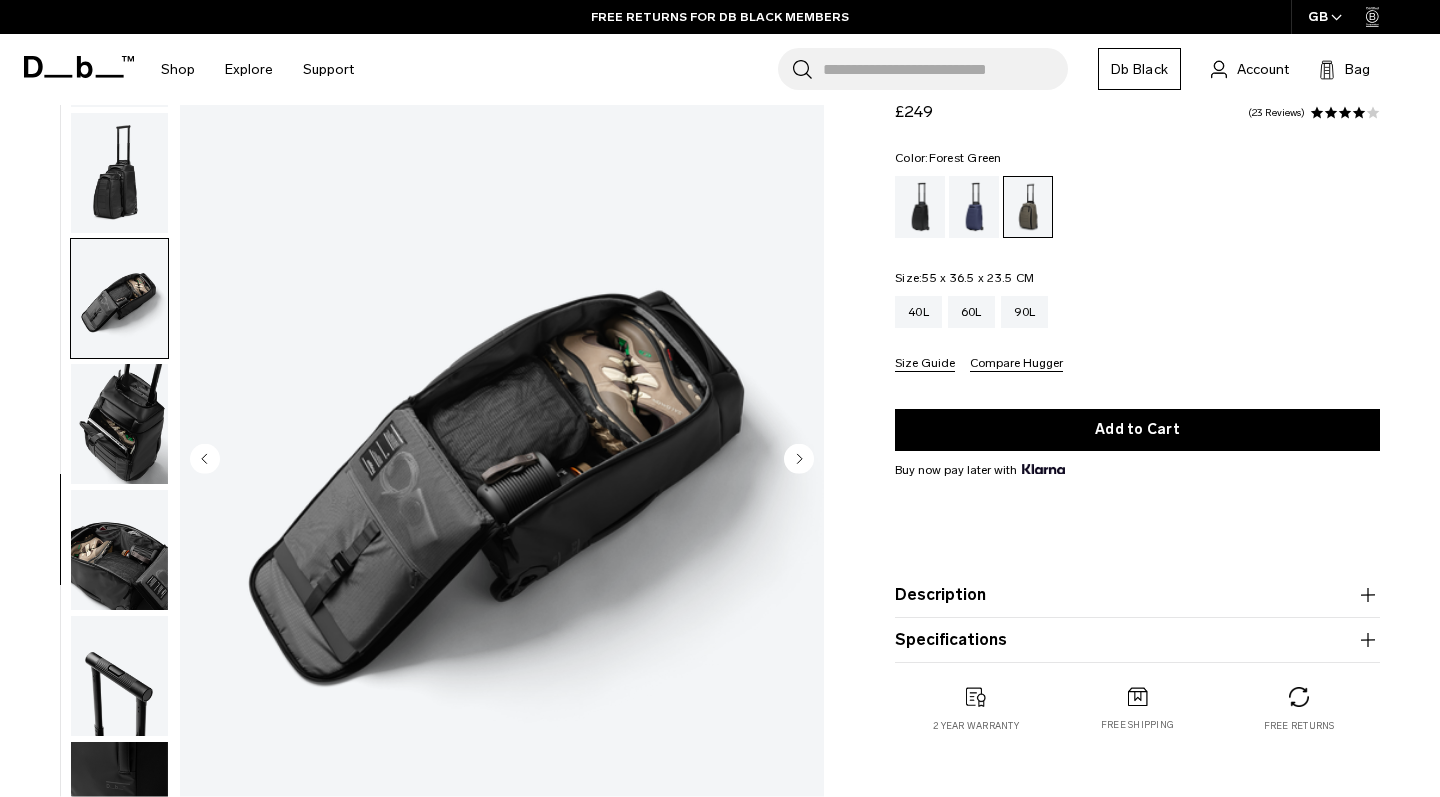 click 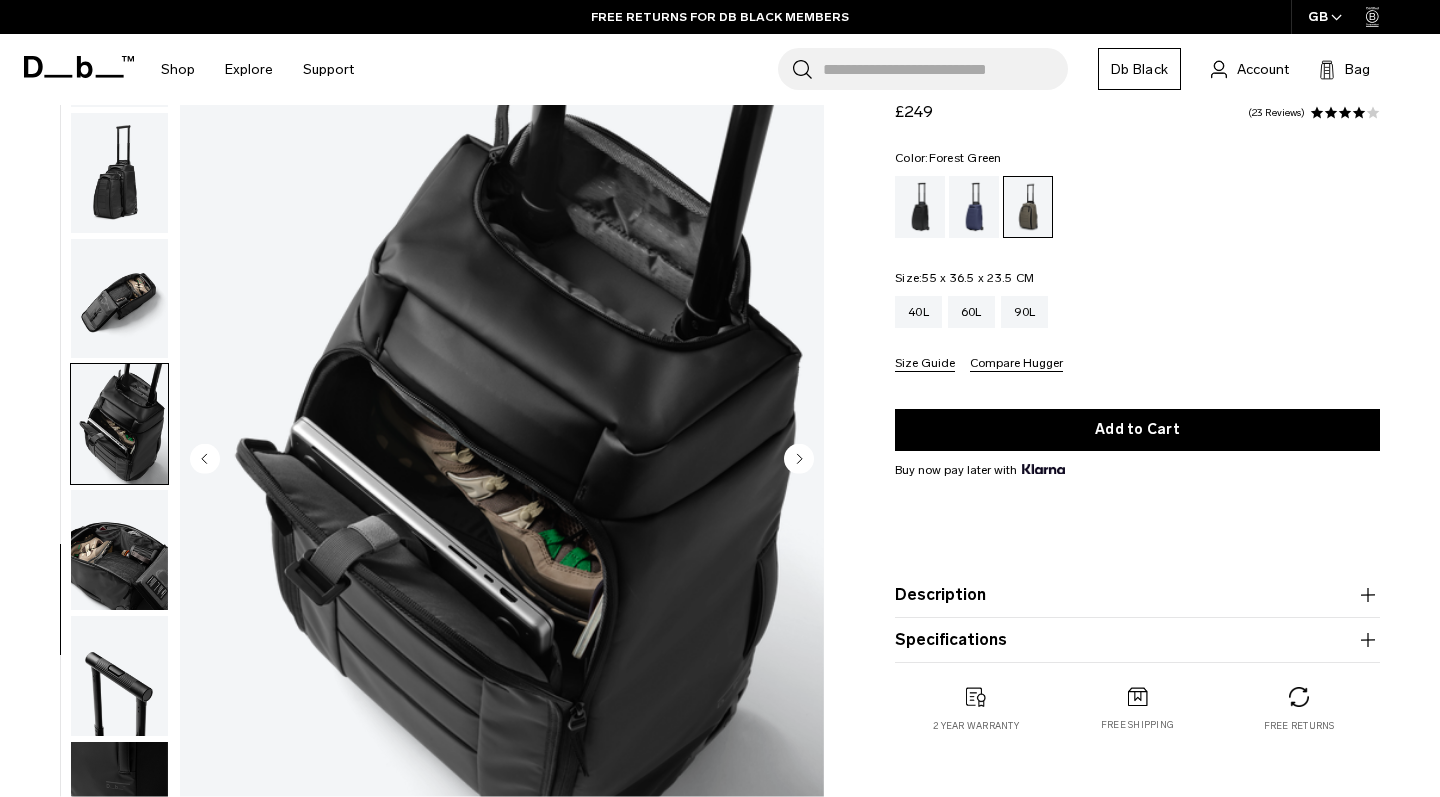 click 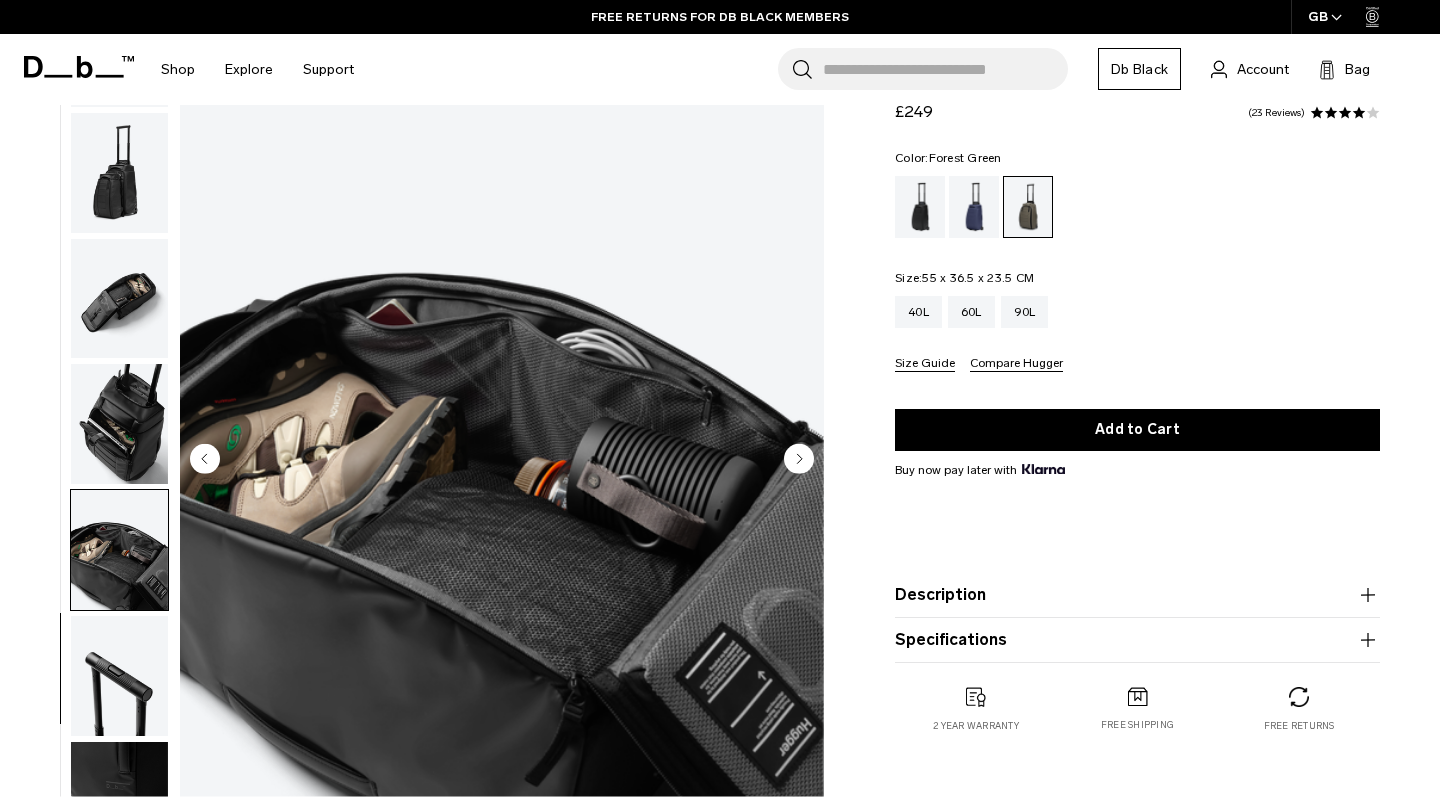 click 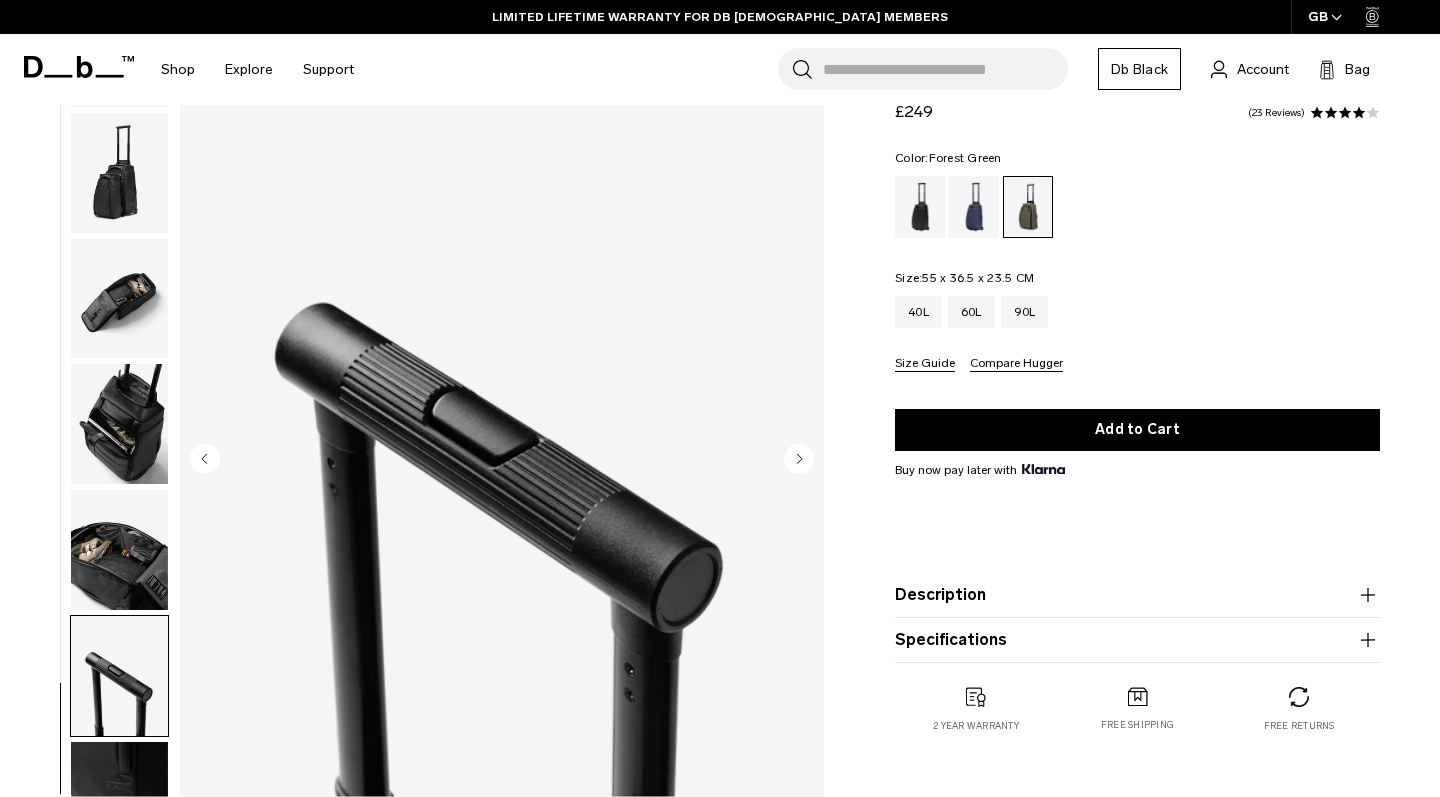 click 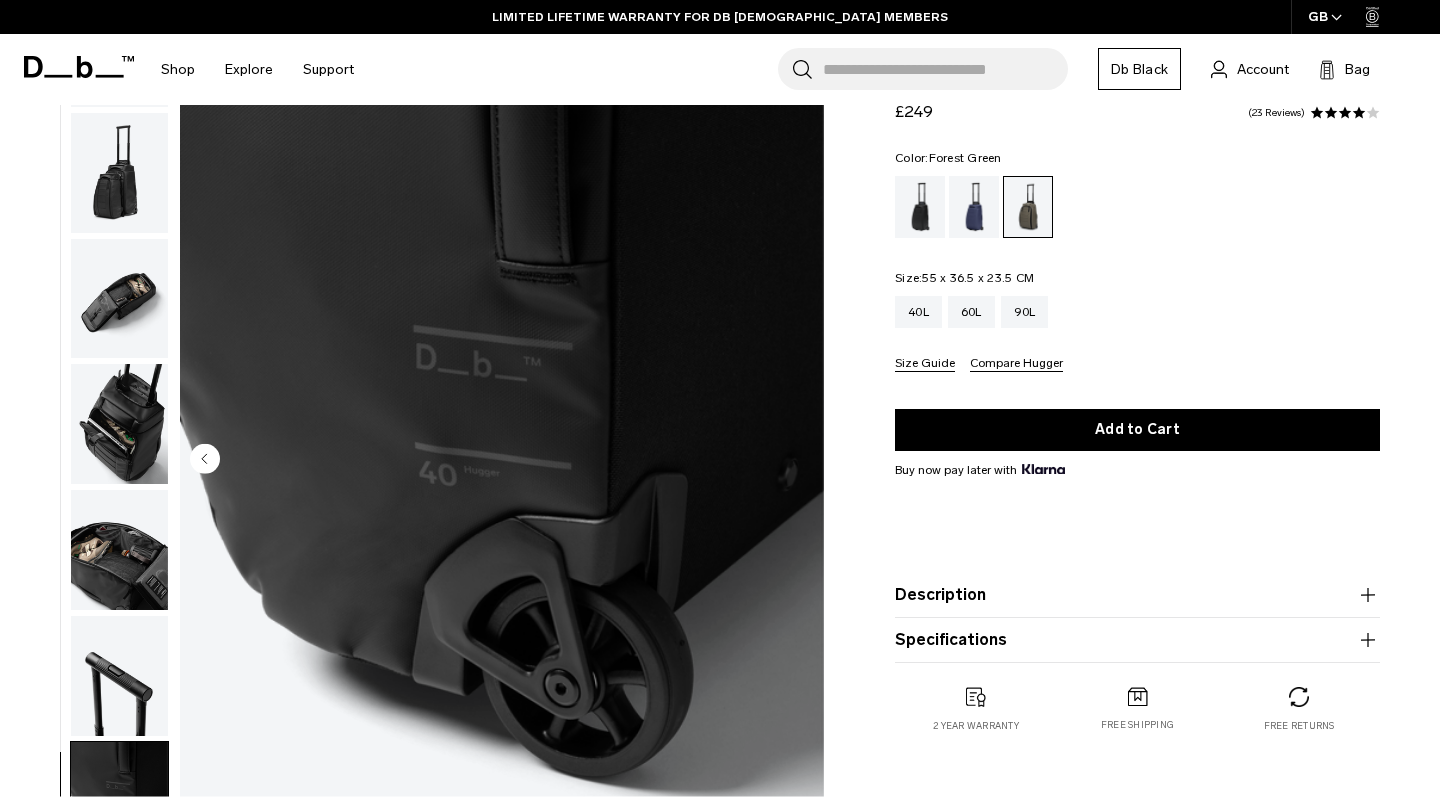 click at bounding box center (502, 460) 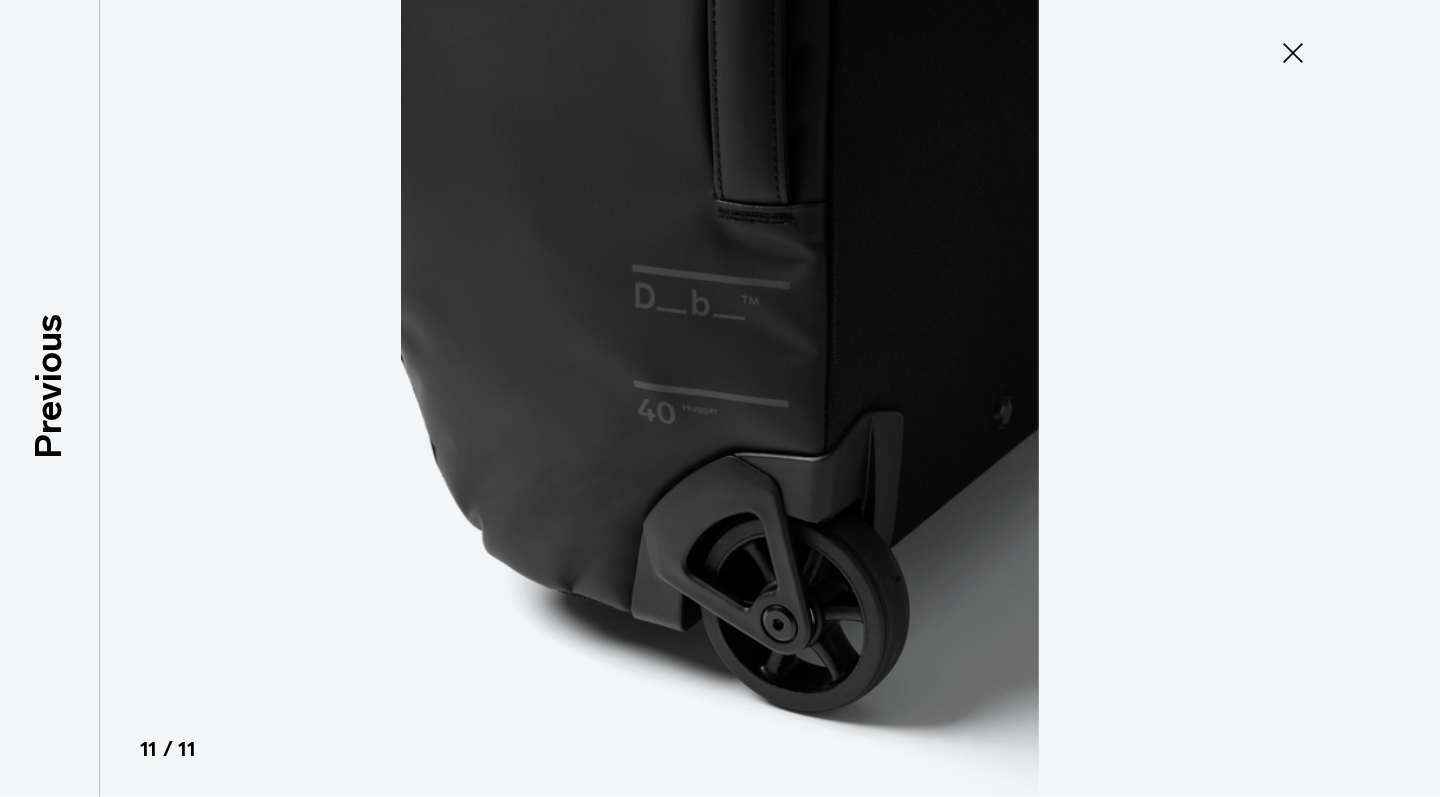 click at bounding box center [720, 398] 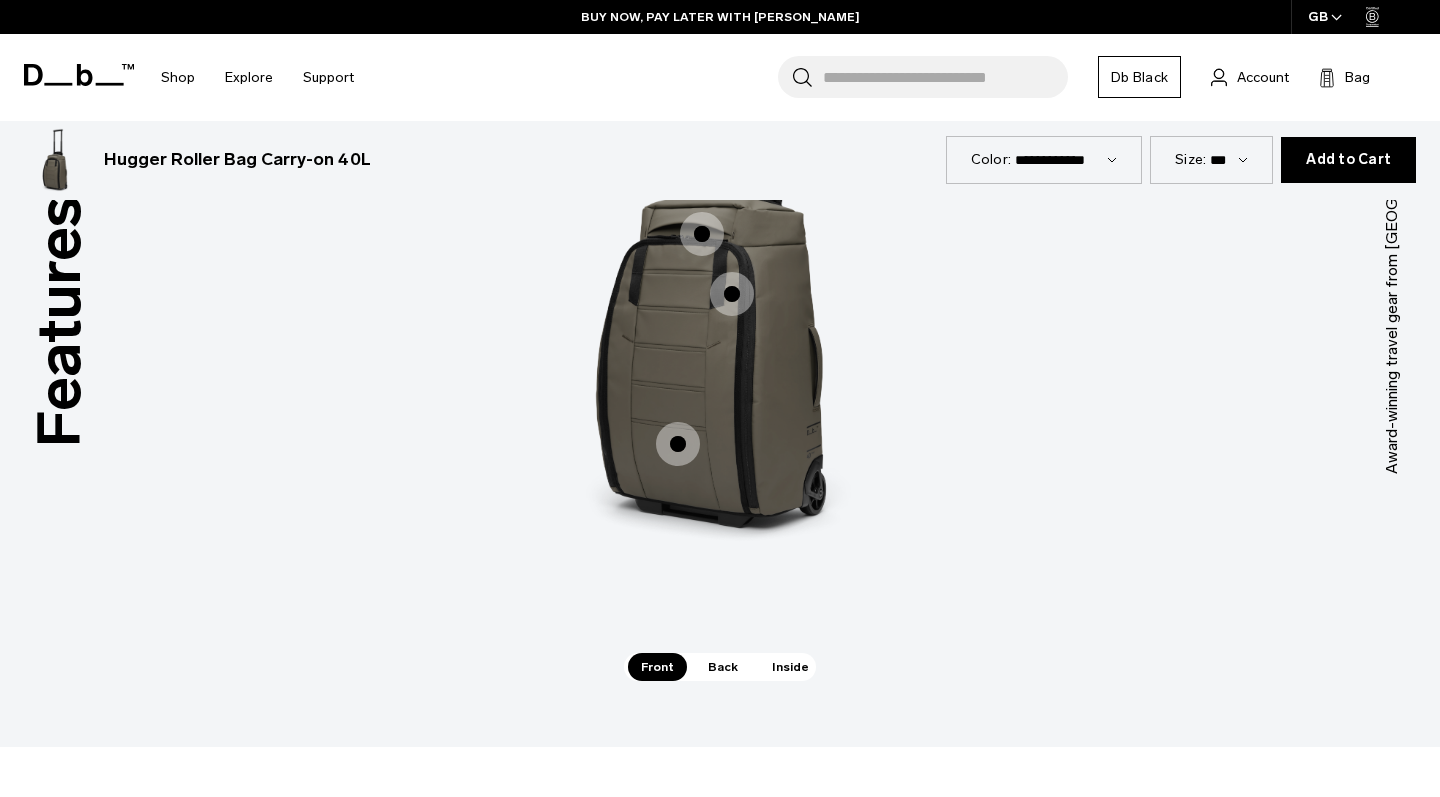 scroll, scrollTop: 2599, scrollLeft: 0, axis: vertical 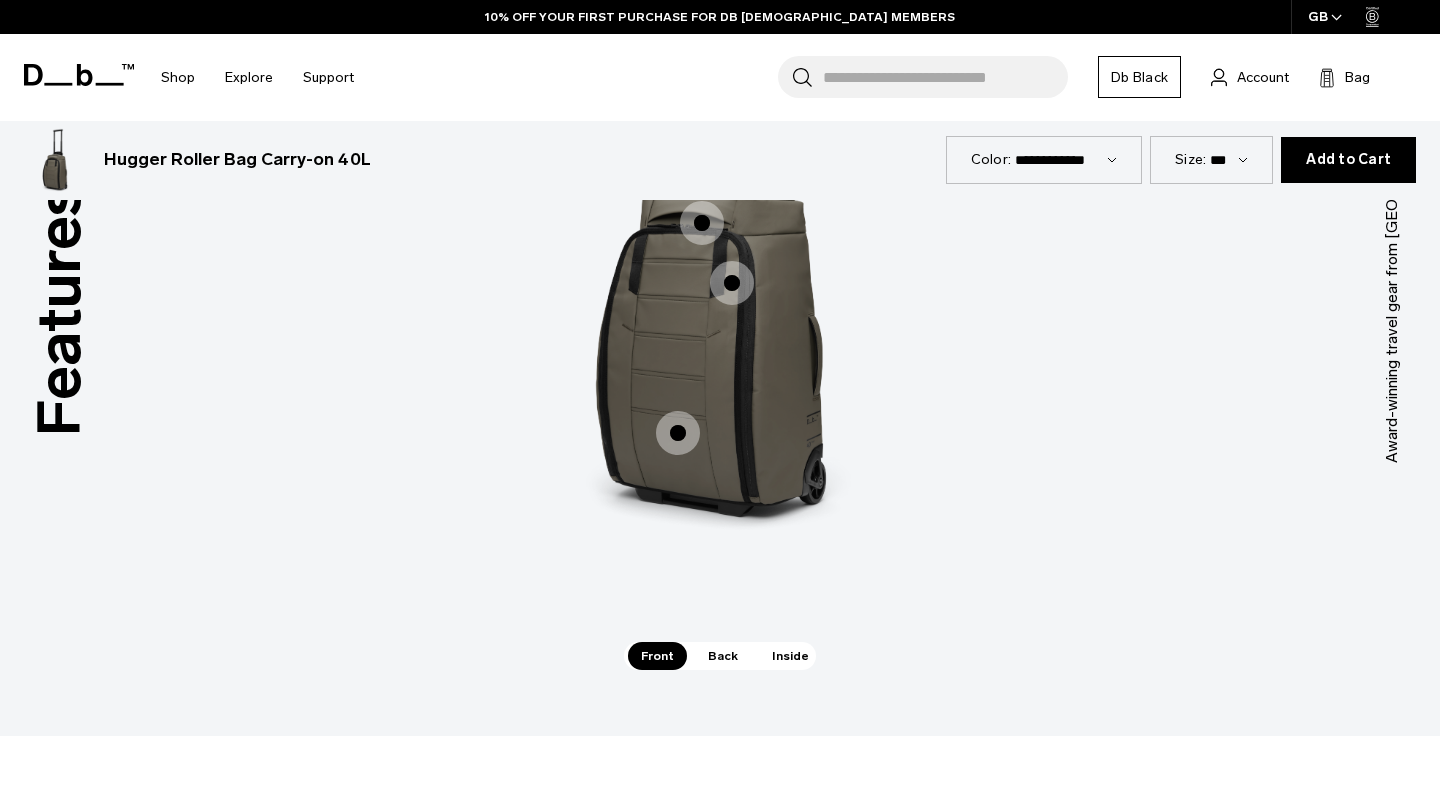 click at bounding box center (678, 433) 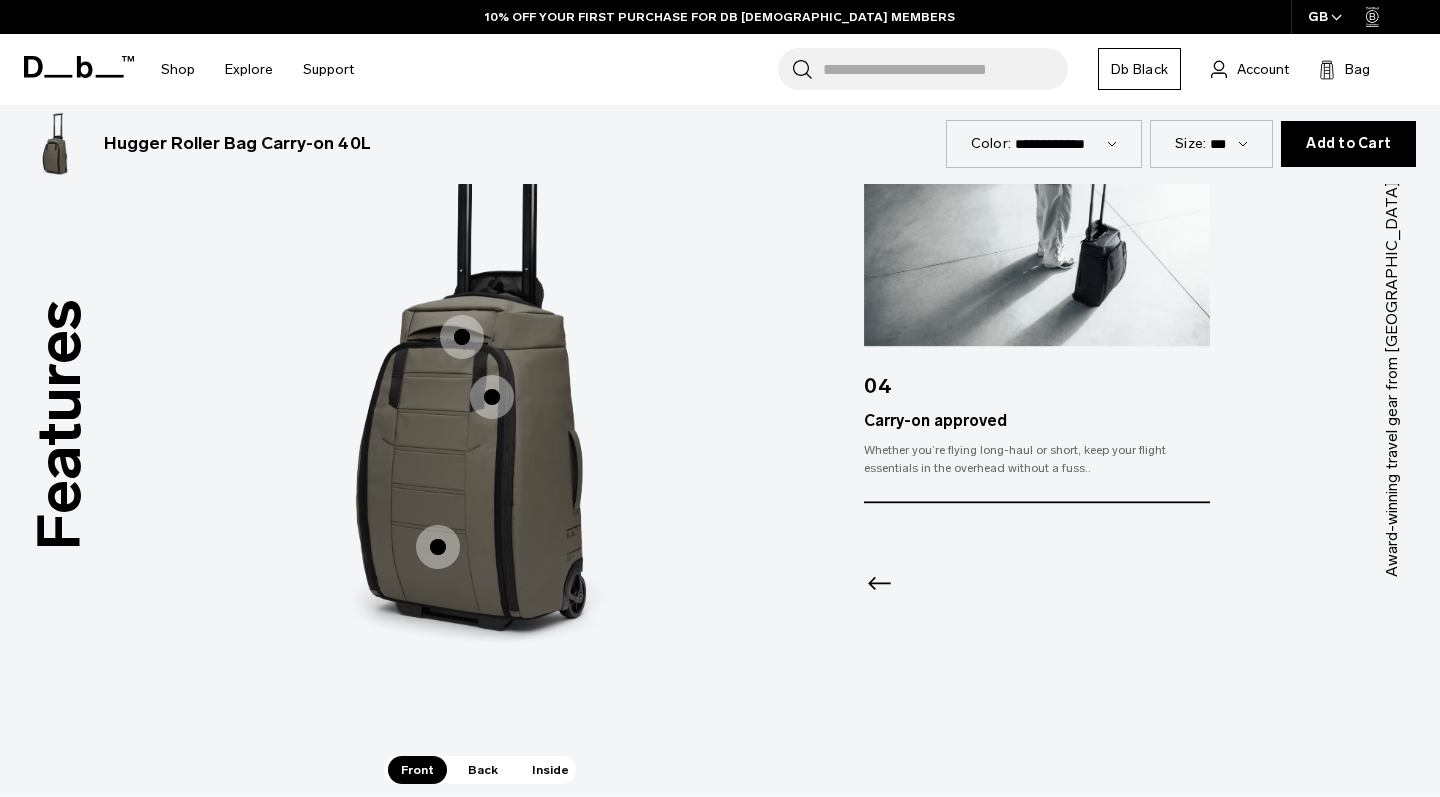 scroll, scrollTop: 2481, scrollLeft: 0, axis: vertical 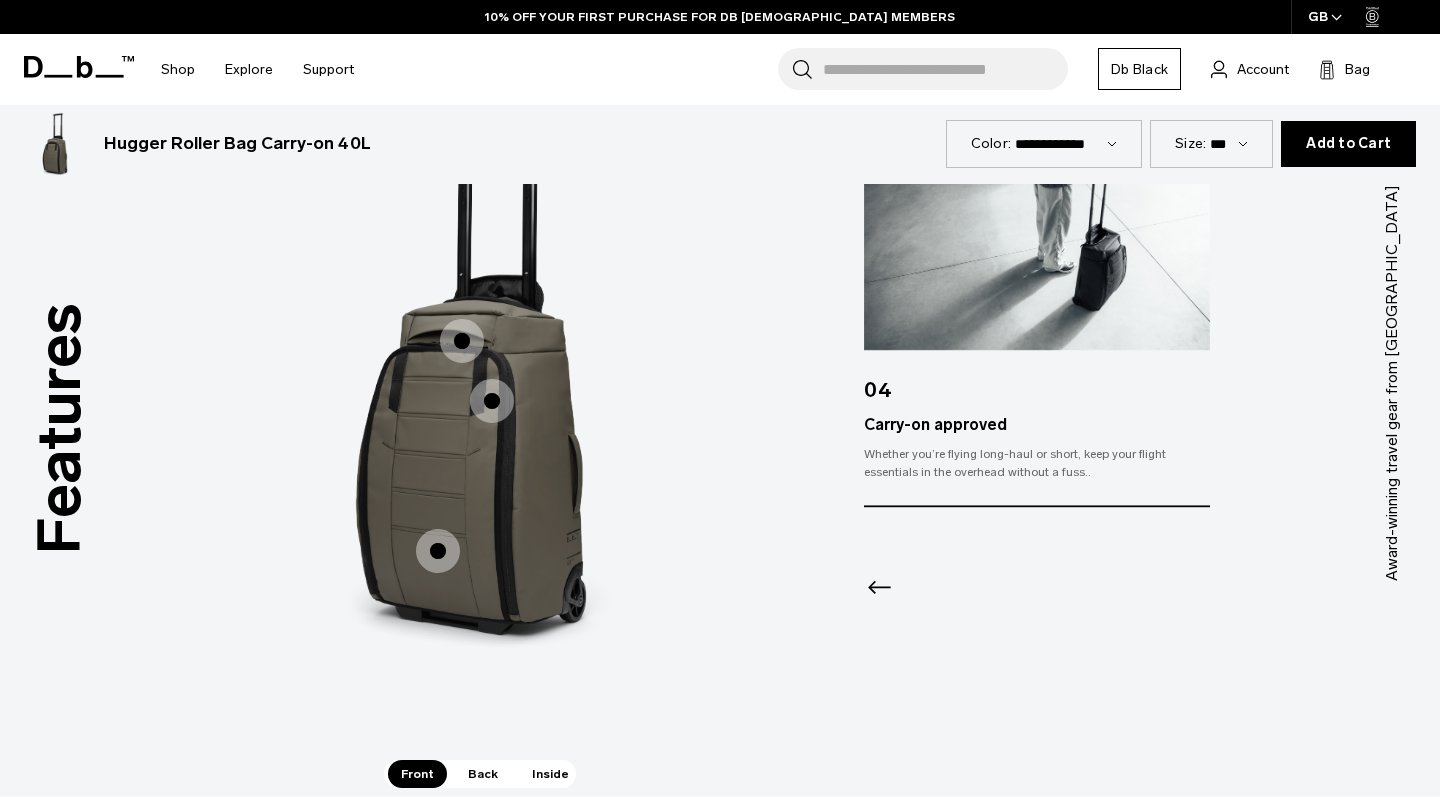 click at bounding box center [492, 401] 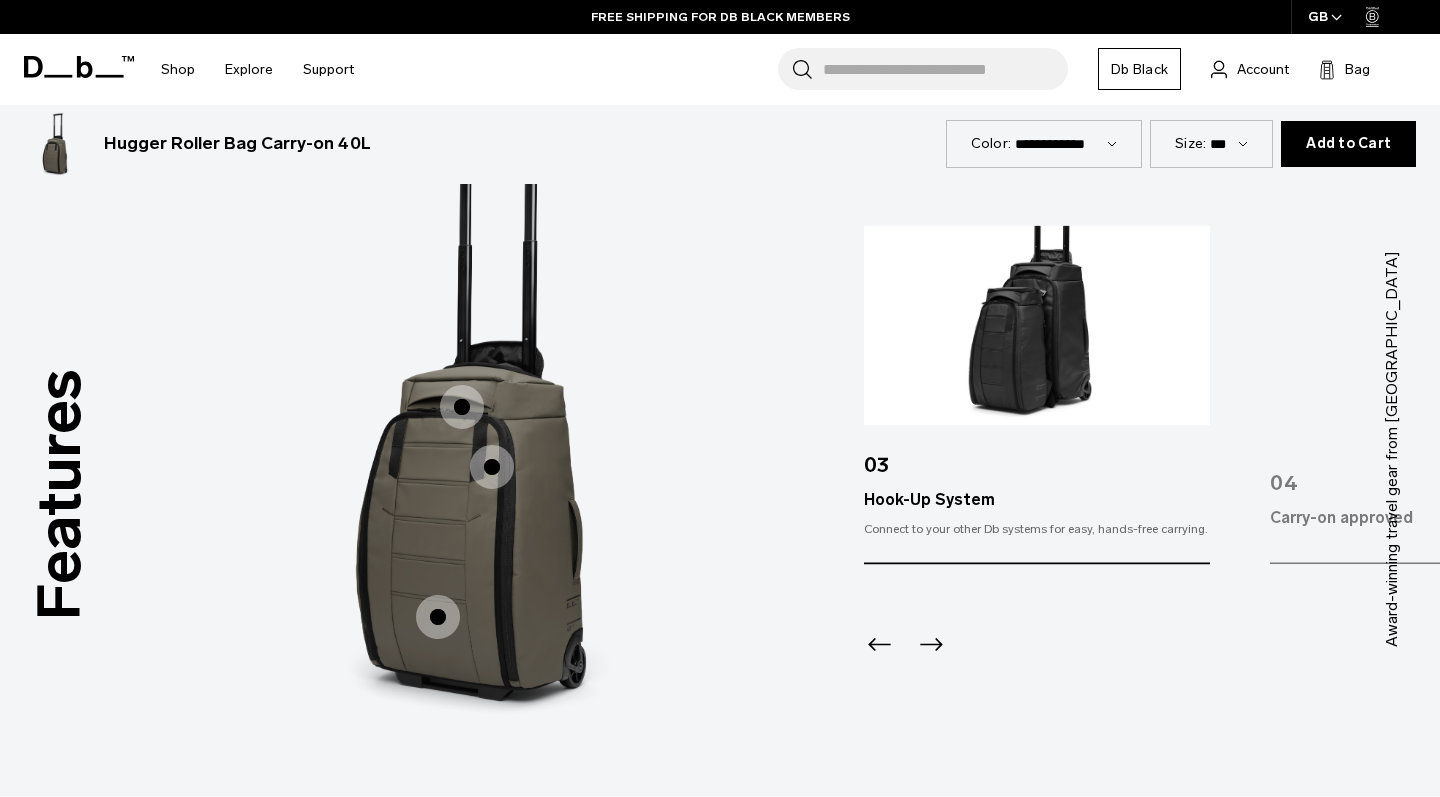 scroll, scrollTop: 2394, scrollLeft: 0, axis: vertical 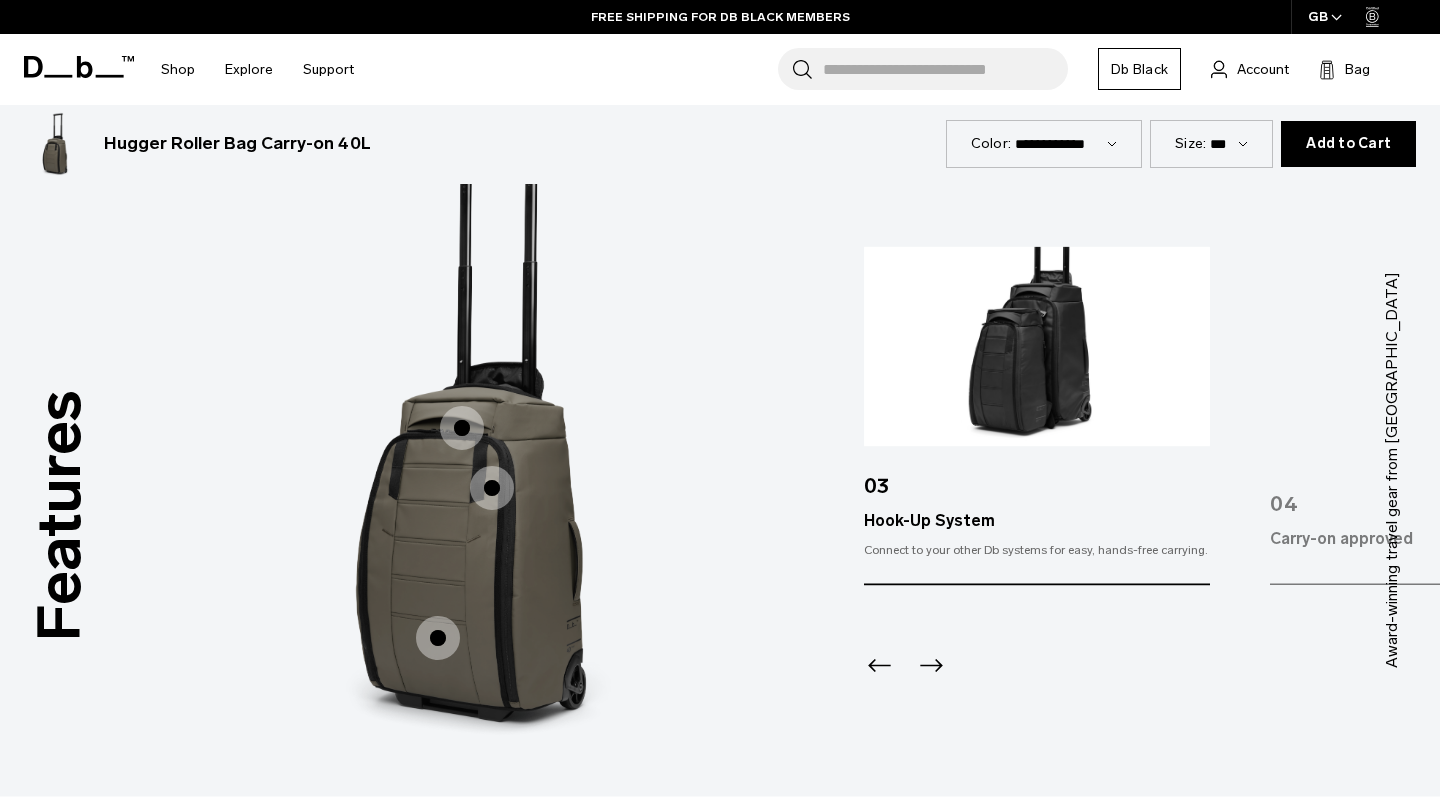click at bounding box center (462, 428) 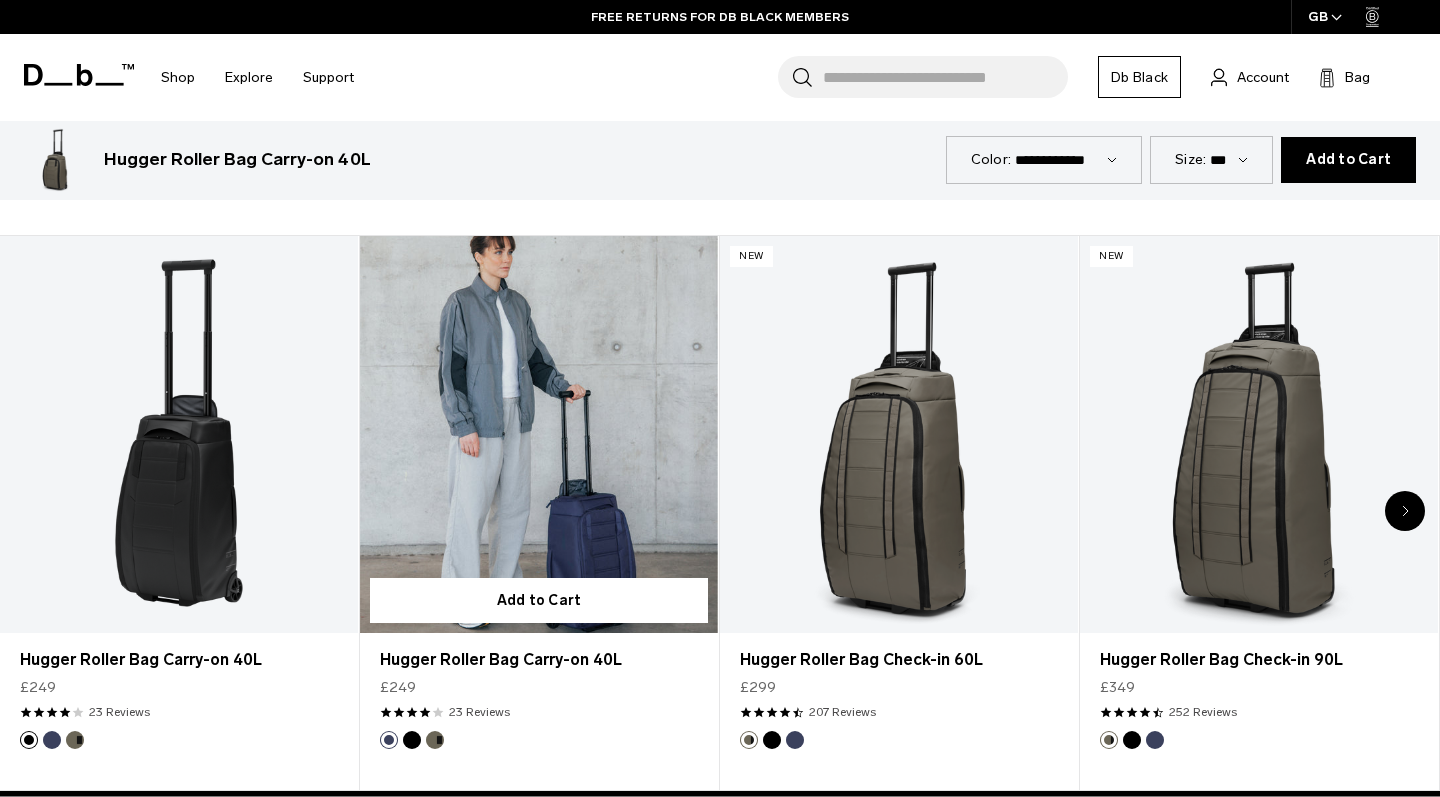 scroll, scrollTop: 882, scrollLeft: 0, axis: vertical 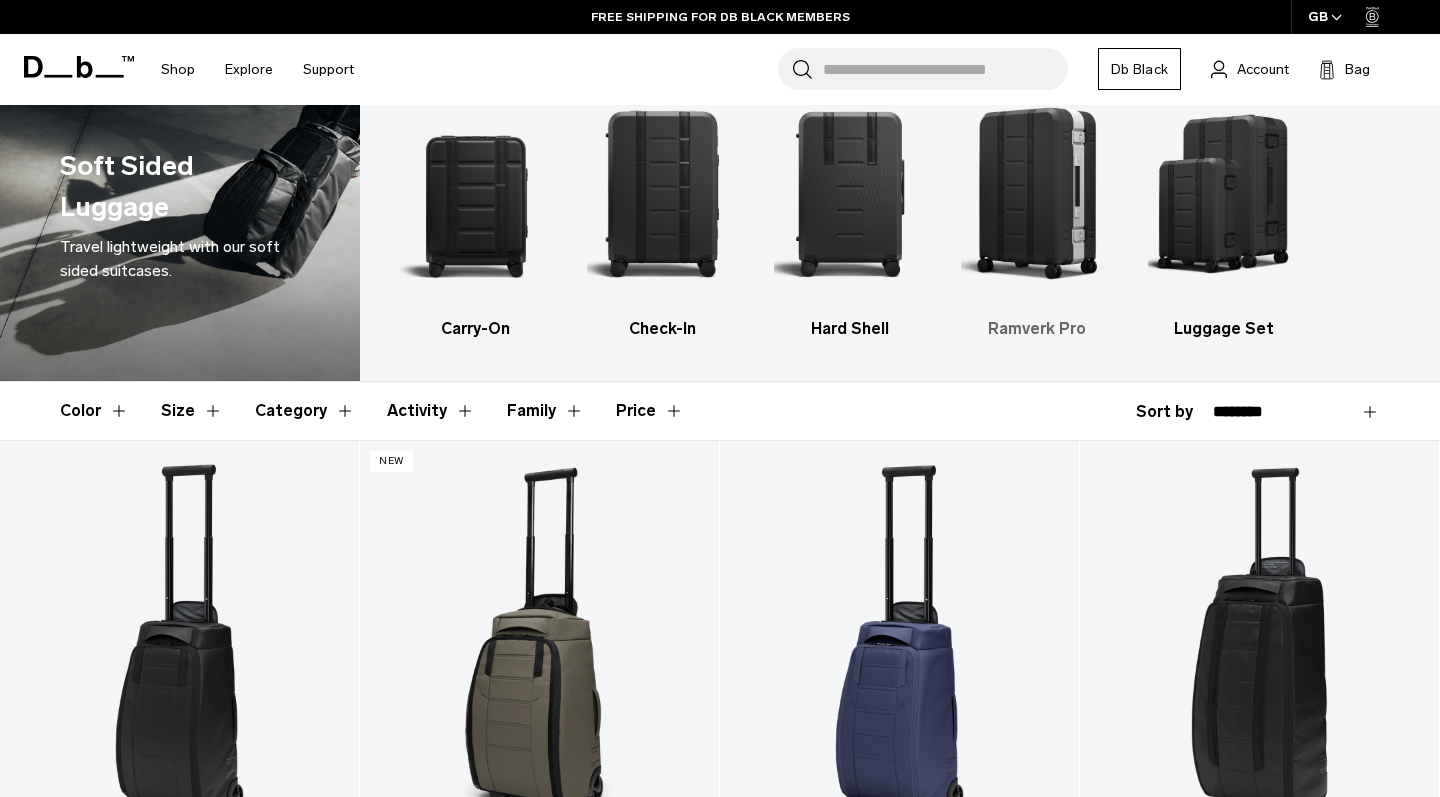 click on "Ramverk Pro" at bounding box center [1037, 329] 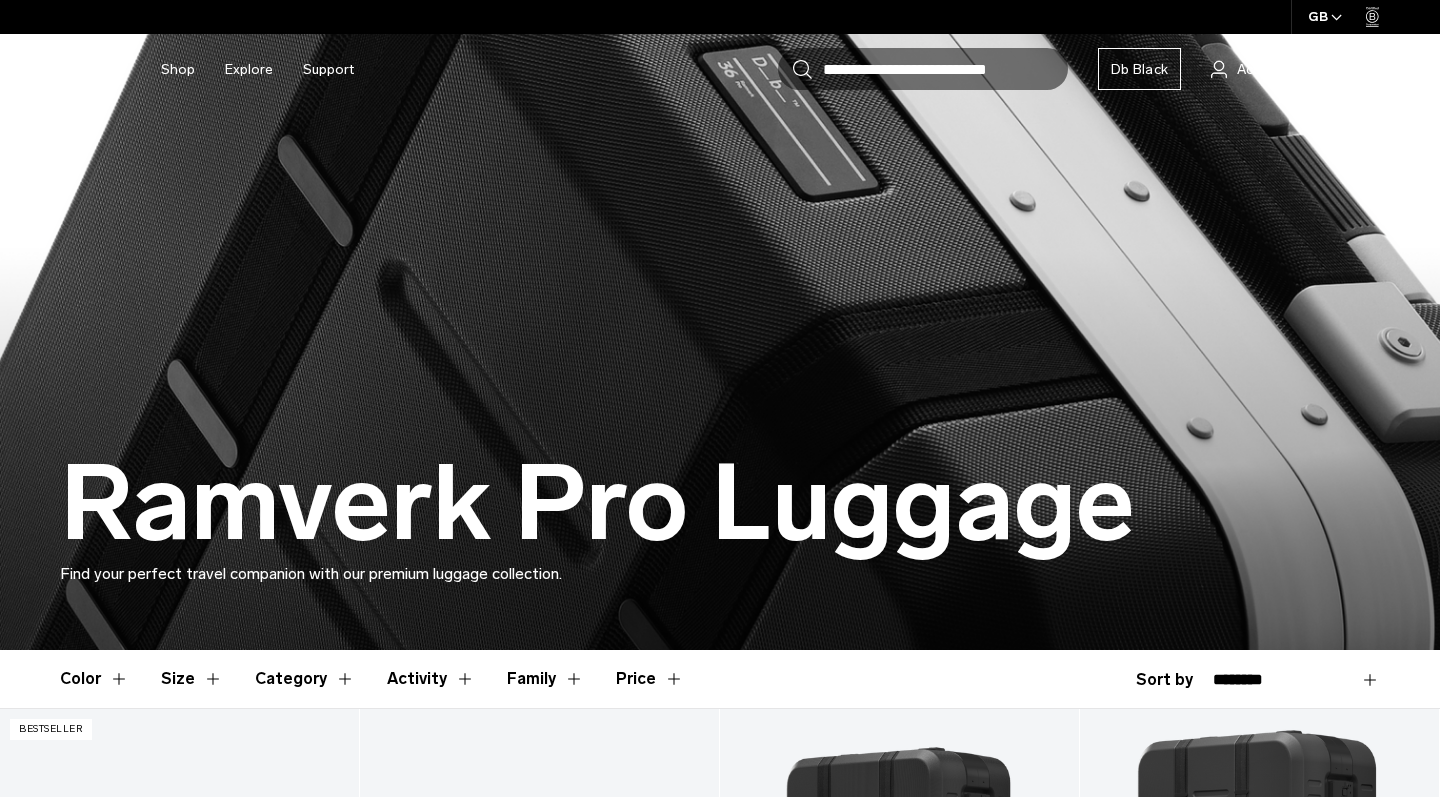 scroll, scrollTop: 145, scrollLeft: 0, axis: vertical 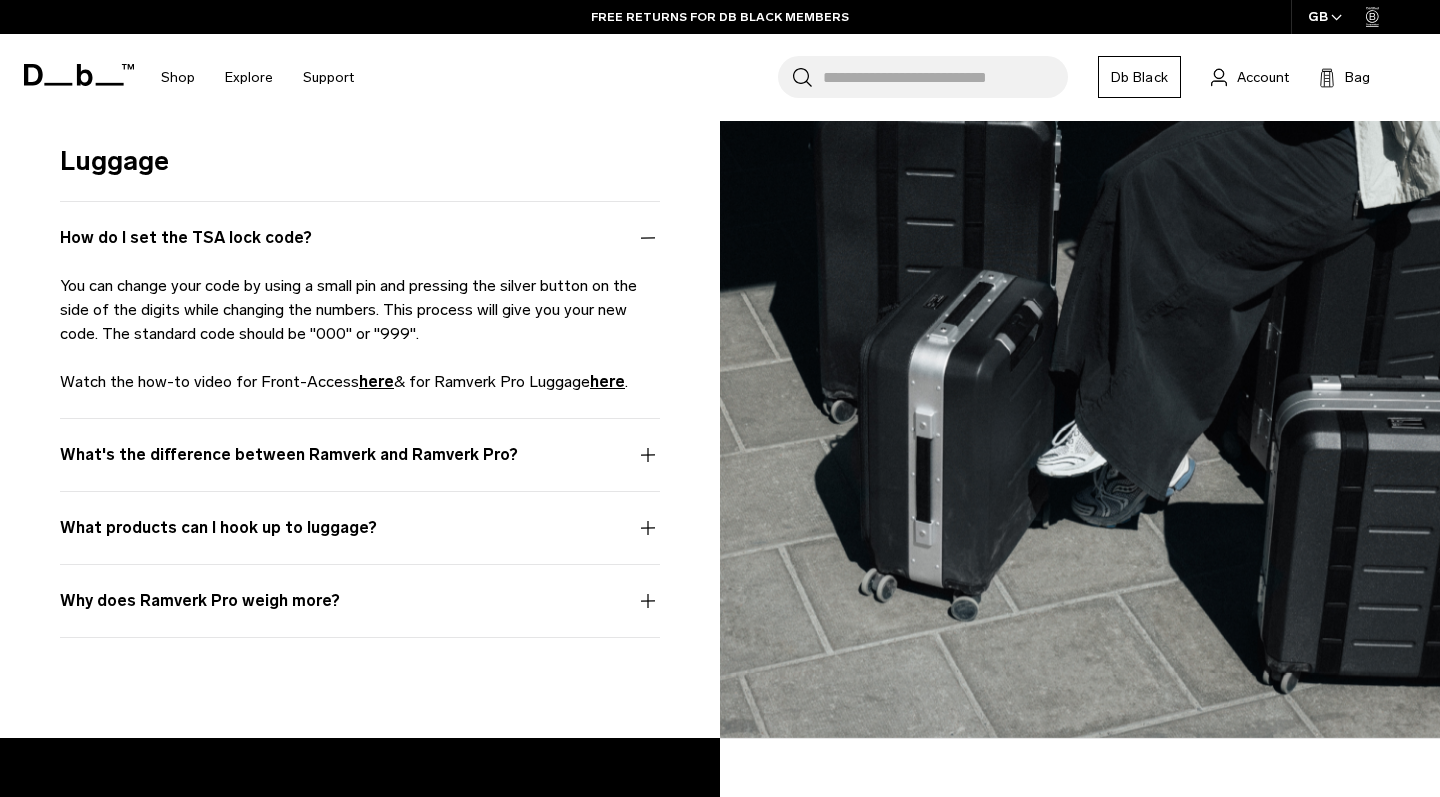 click on "What products can I hook up to luggage?" at bounding box center (360, 540) 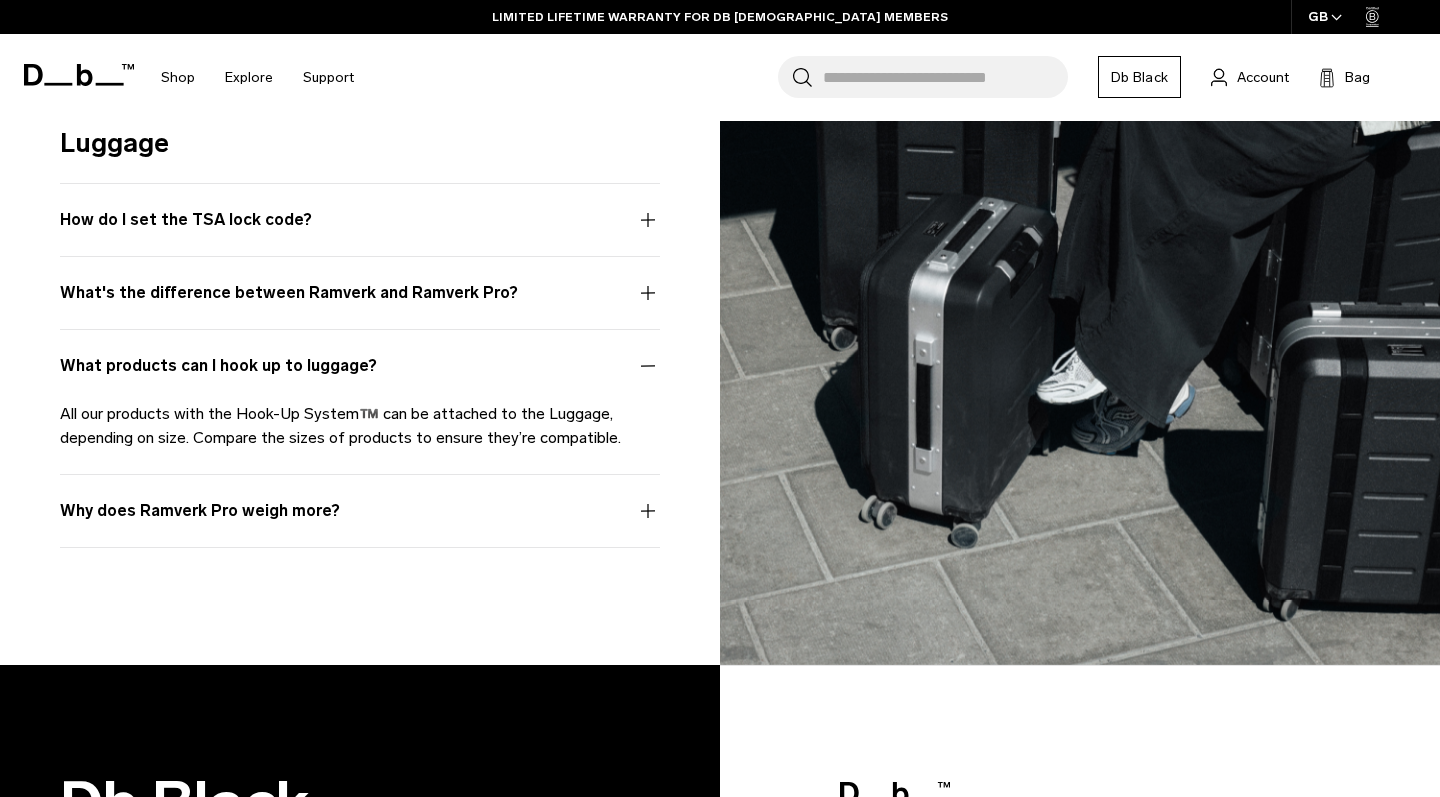 scroll, scrollTop: 1981, scrollLeft: 0, axis: vertical 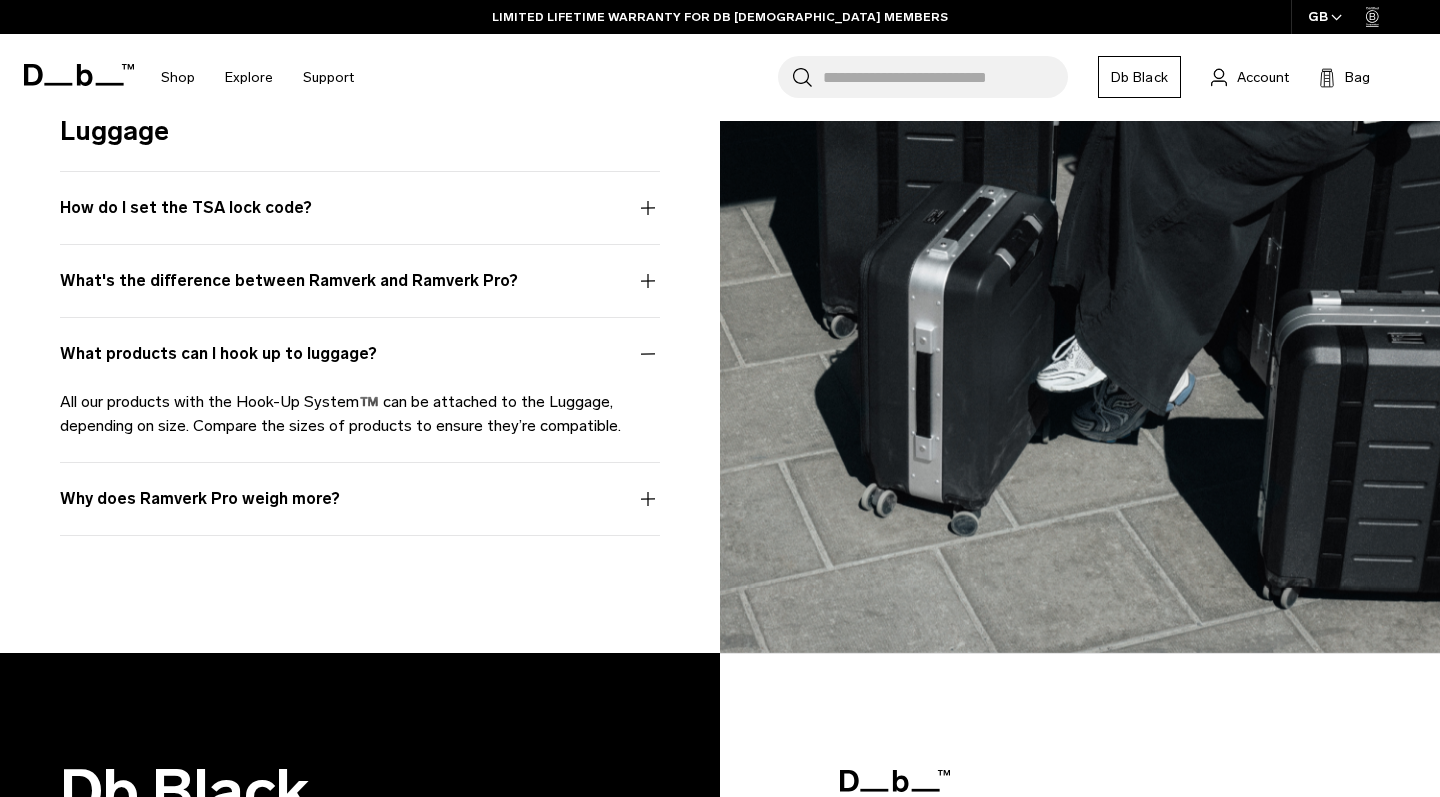 click on "Why does Ramverk Pro weigh more?" at bounding box center (360, 511) 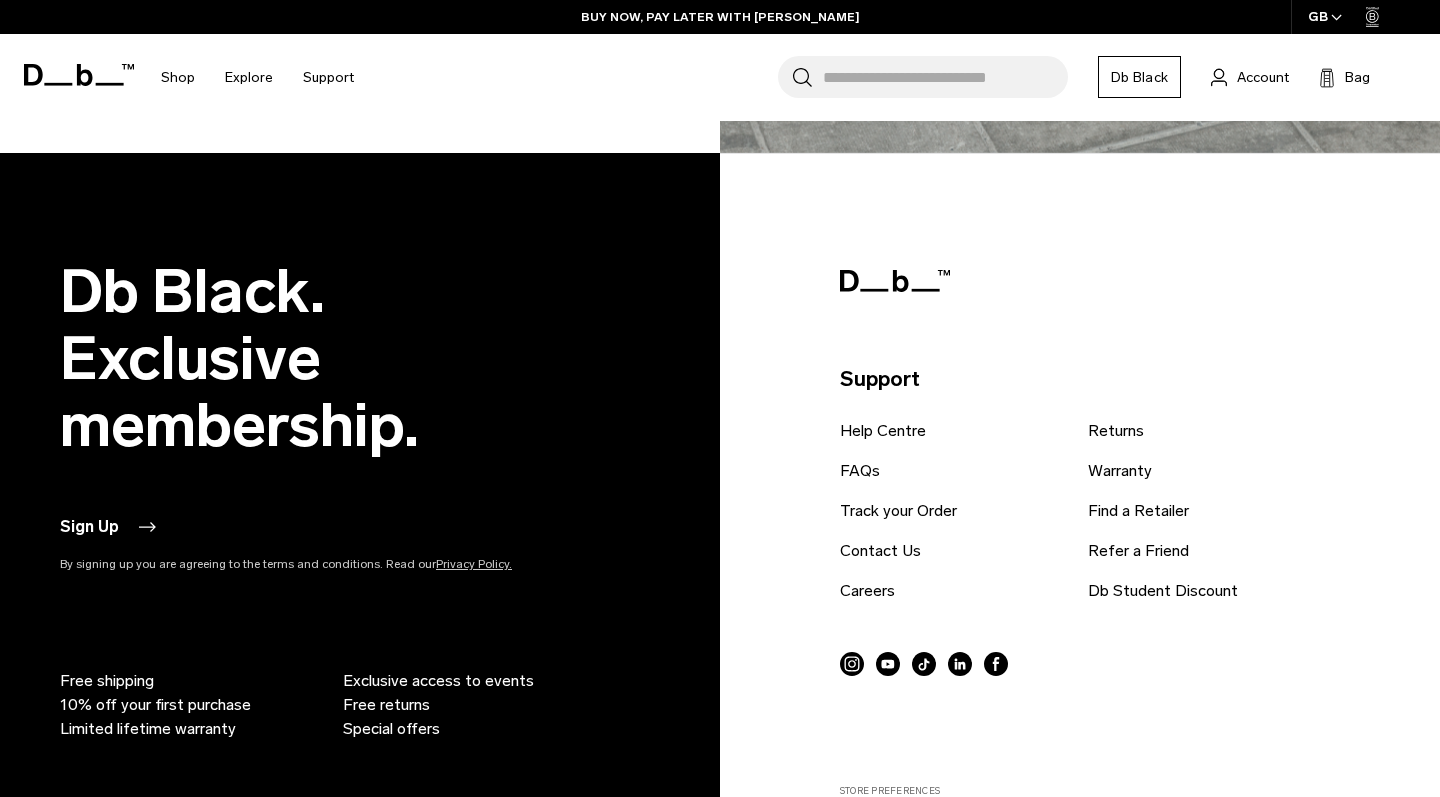 scroll, scrollTop: 2489, scrollLeft: 0, axis: vertical 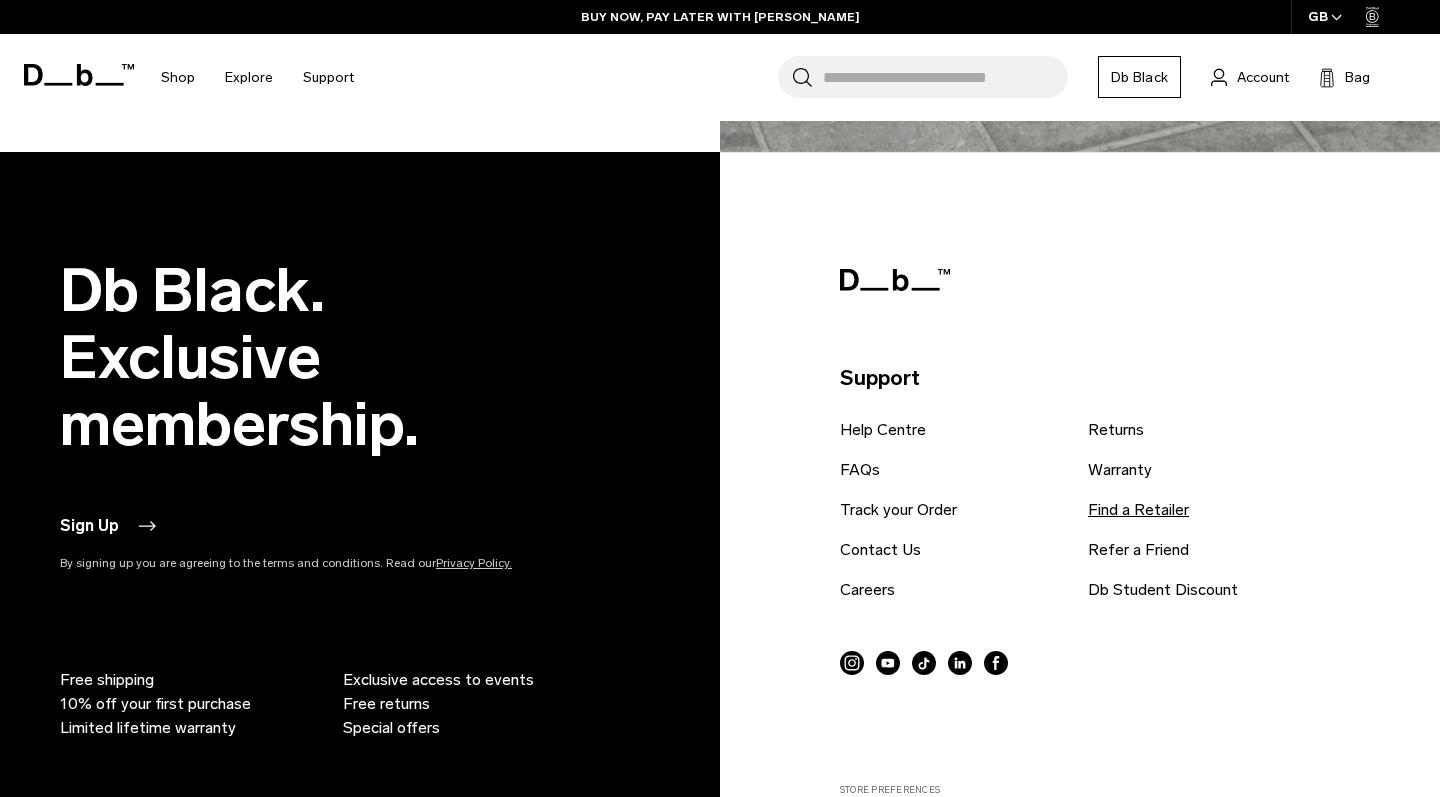 click on "Find a Retailer" at bounding box center [1138, 510] 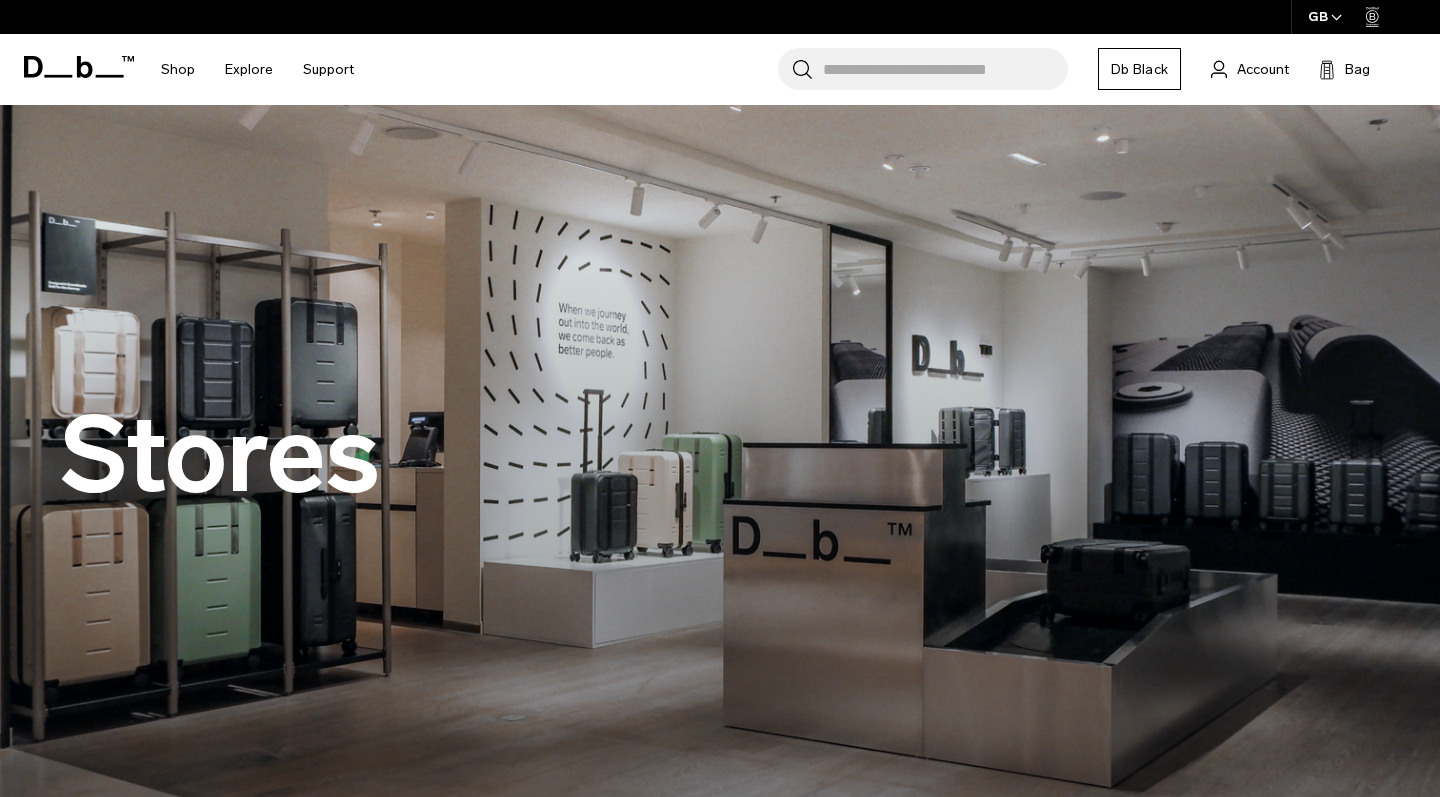 scroll, scrollTop: 0, scrollLeft: 0, axis: both 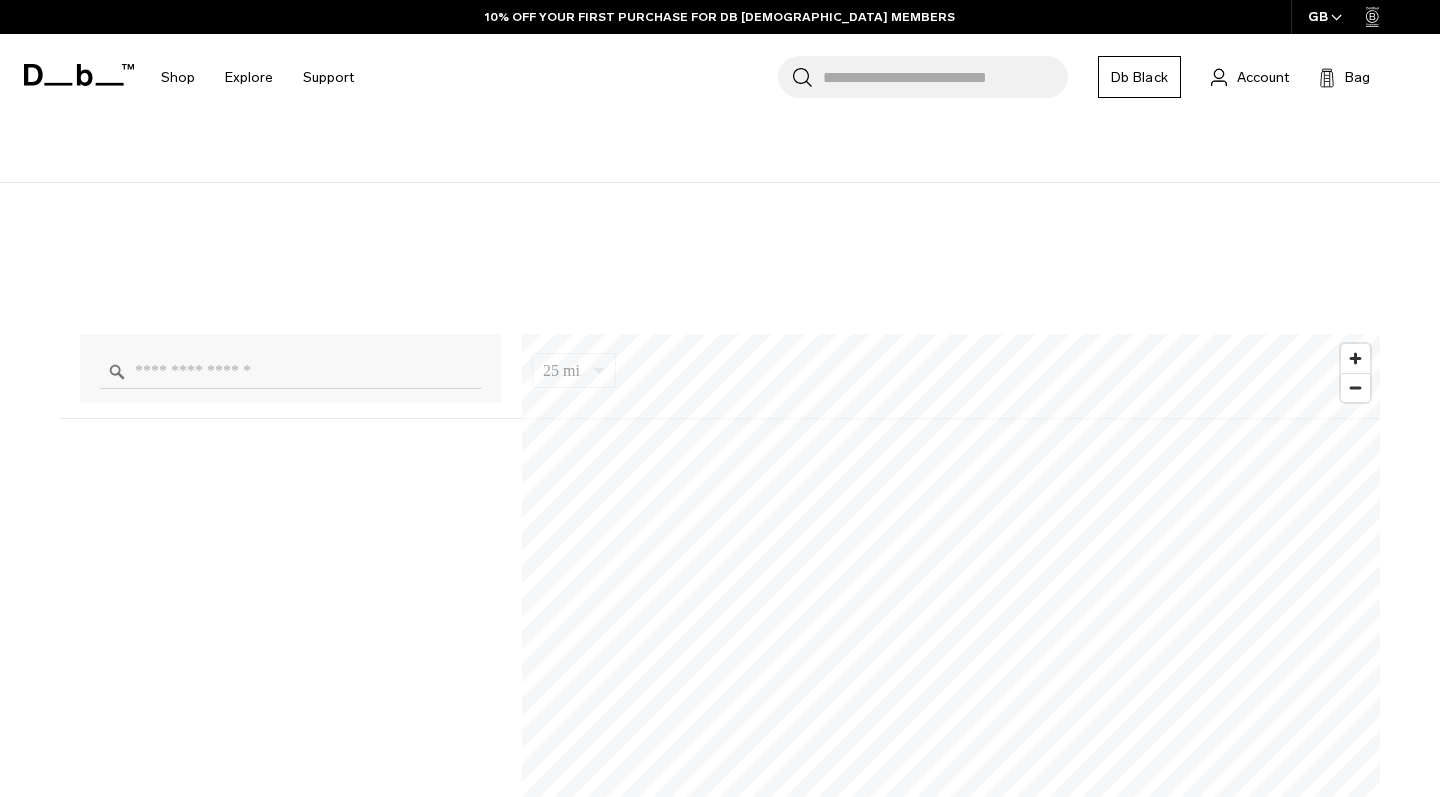 type on "**********" 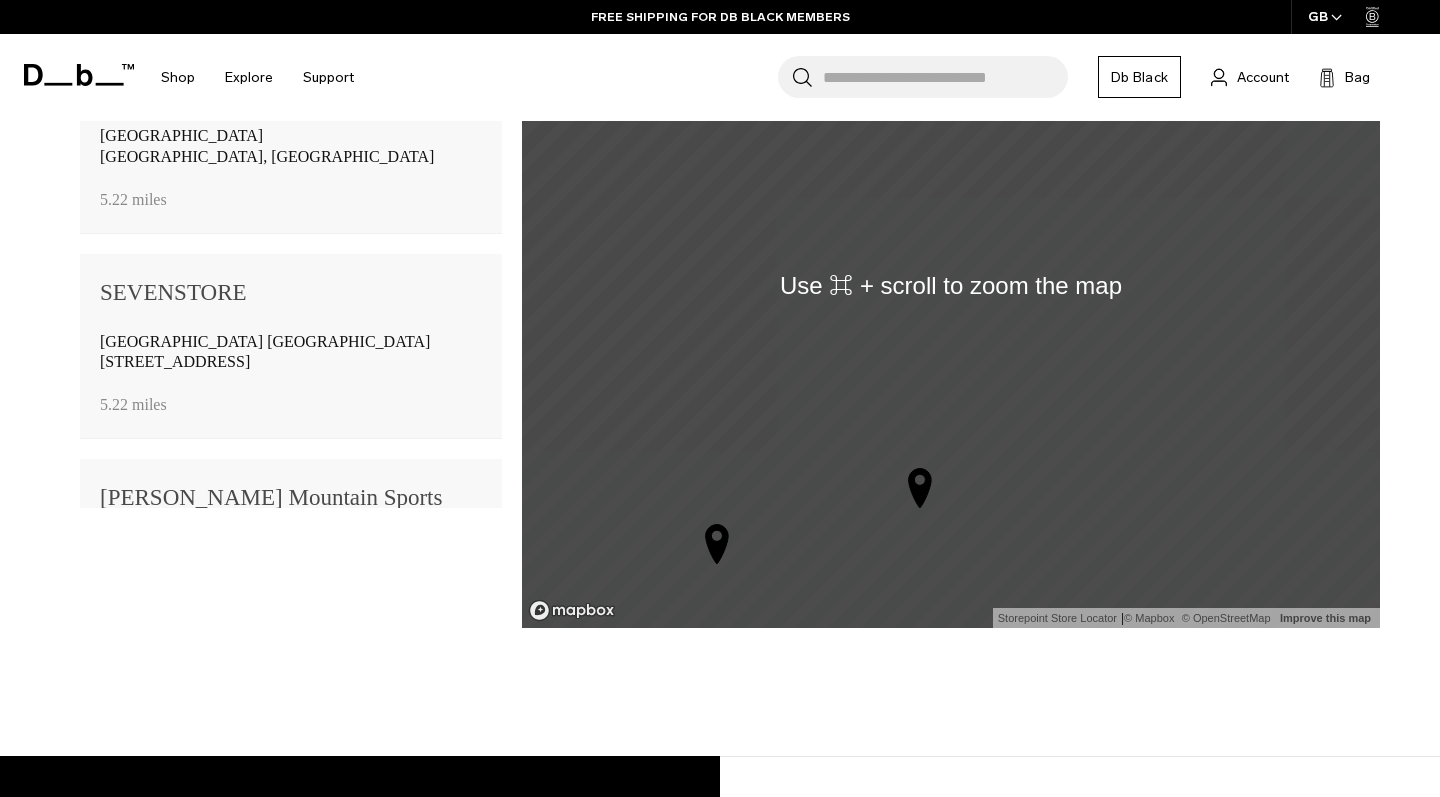 scroll, scrollTop: 1562, scrollLeft: 0, axis: vertical 